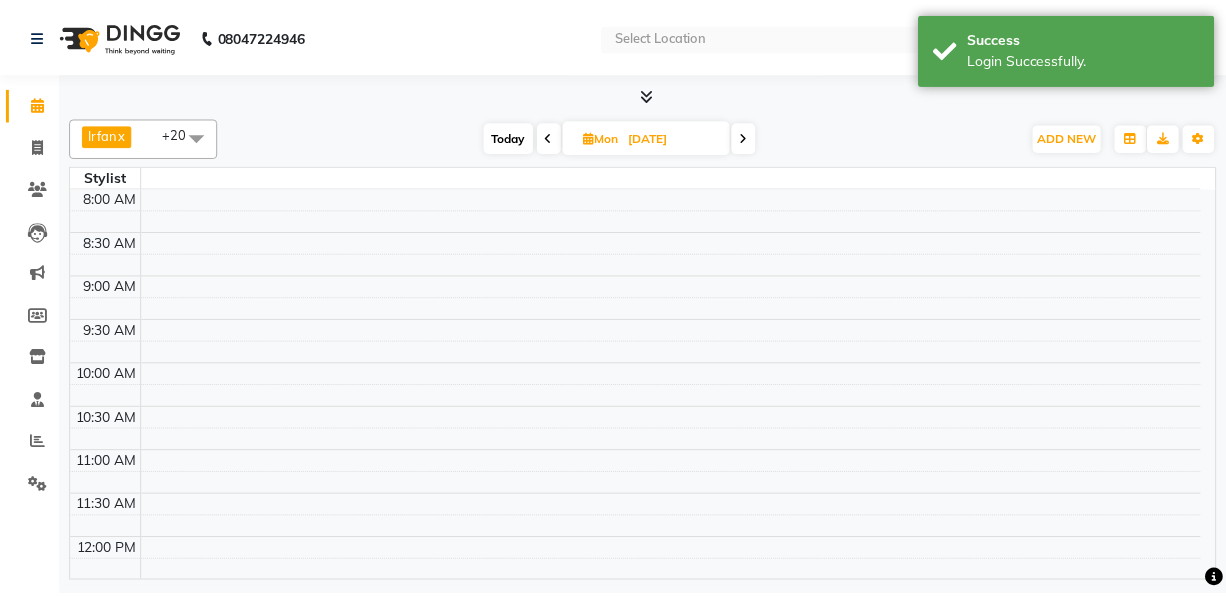 scroll, scrollTop: 0, scrollLeft: 0, axis: both 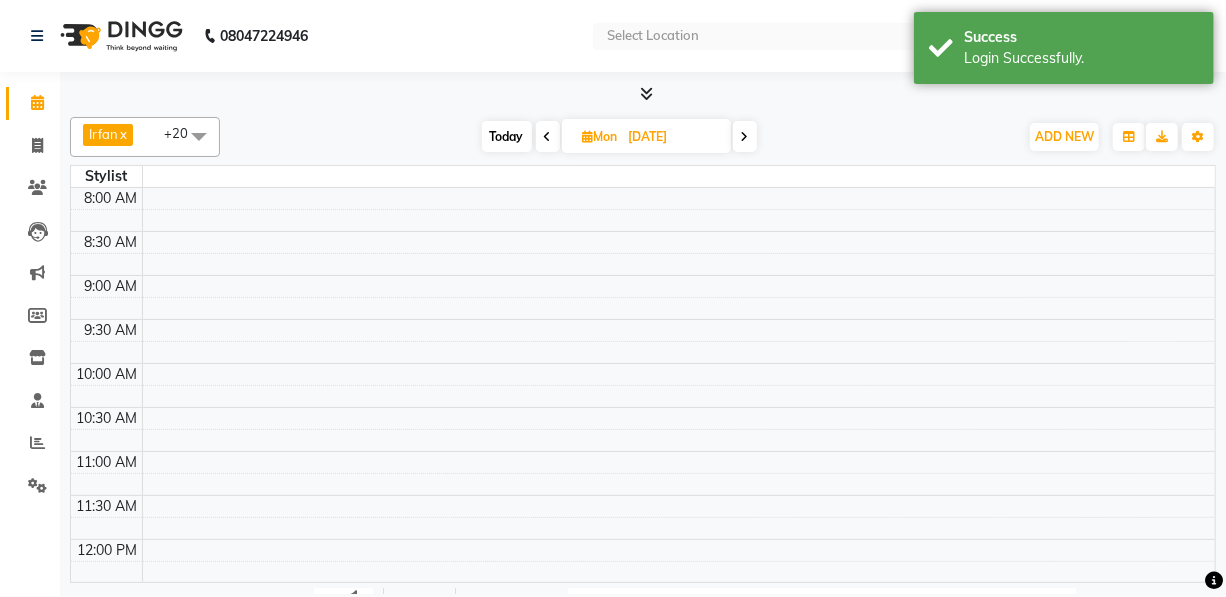 select on "en" 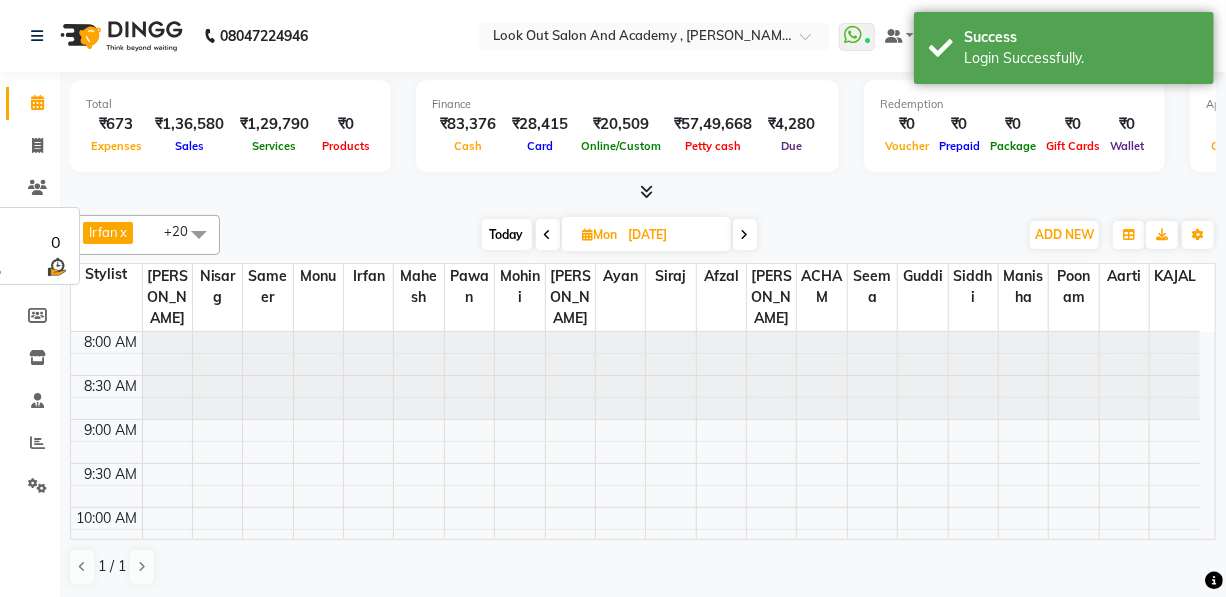scroll, scrollTop: 0, scrollLeft: 0, axis: both 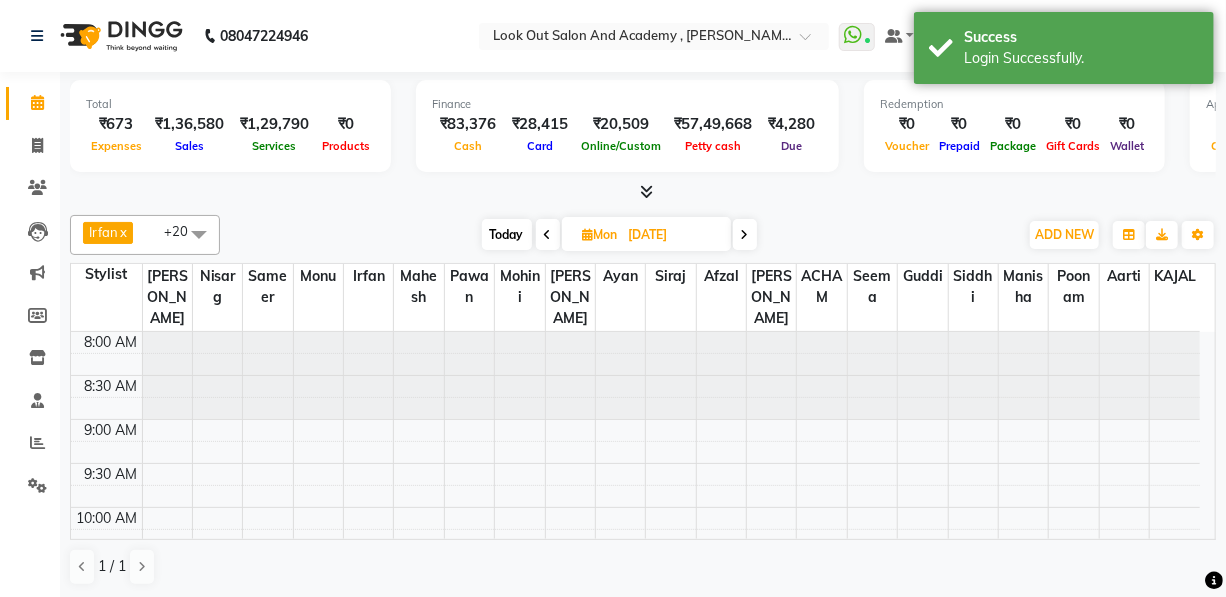 click 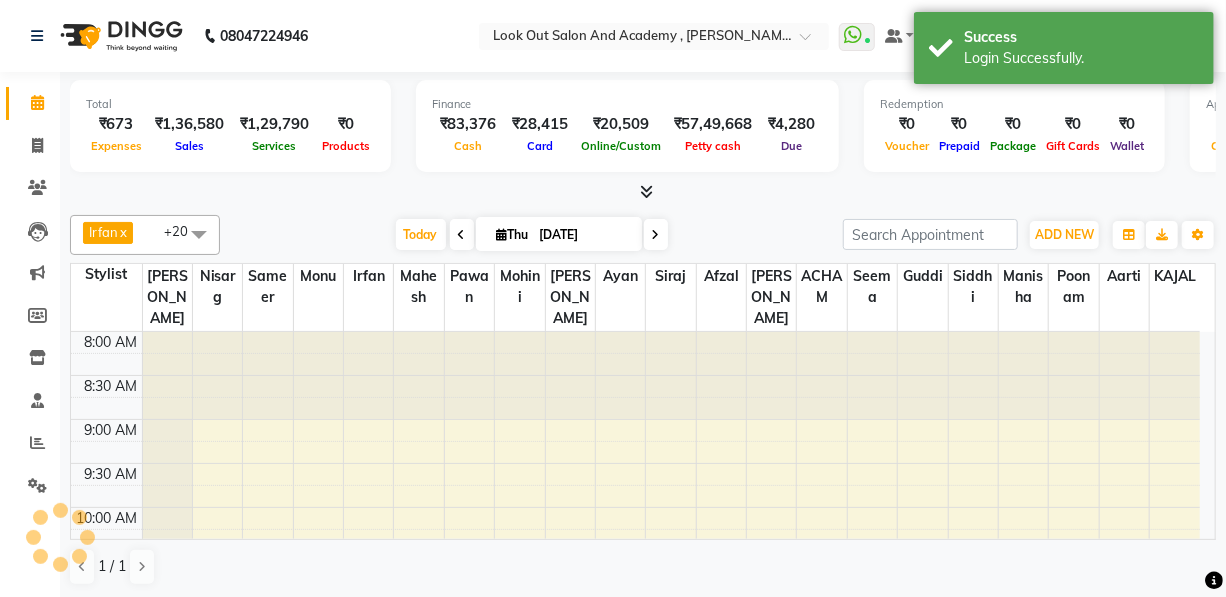 drag, startPoint x: 716, startPoint y: 234, endPoint x: 729, endPoint y: 235, distance: 13.038404 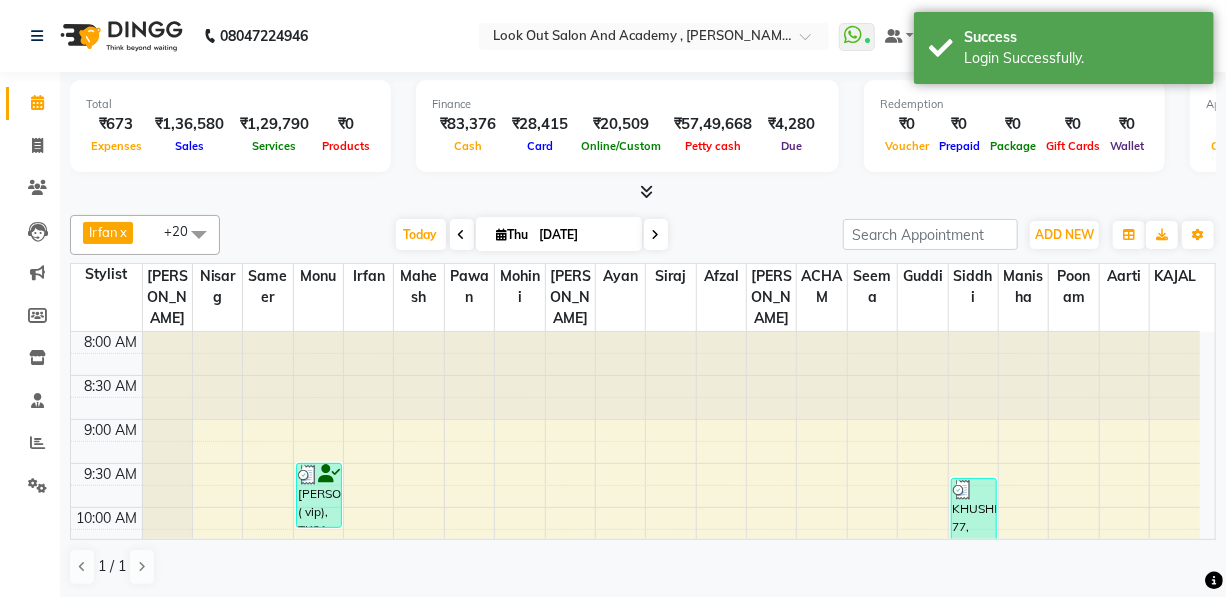 scroll, scrollTop: 1128, scrollLeft: 0, axis: vertical 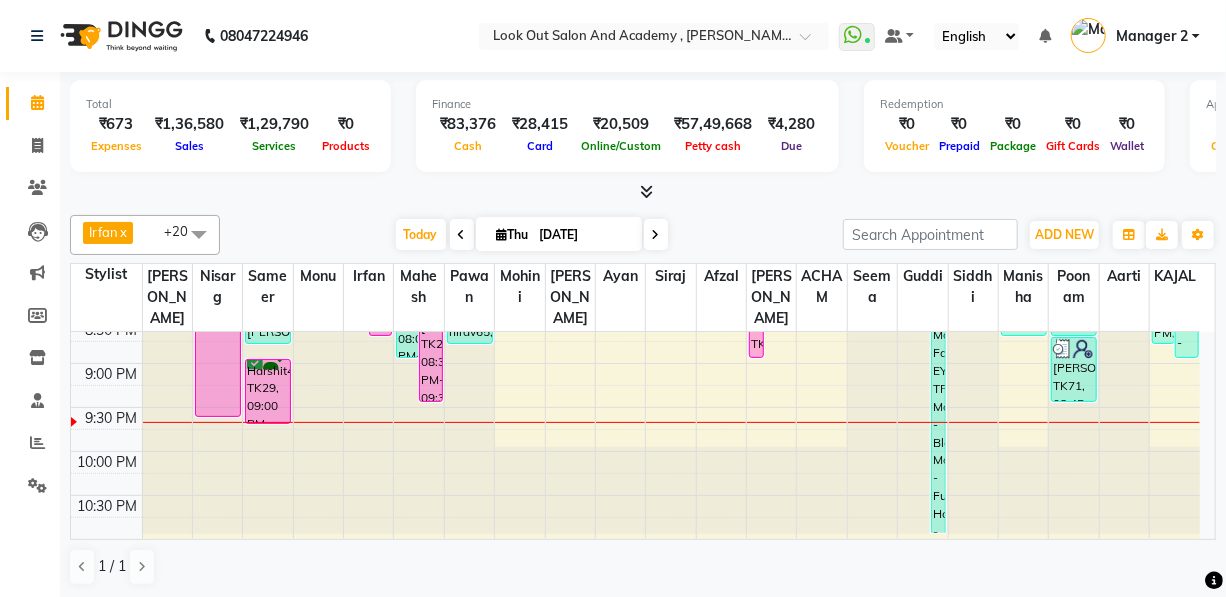 drag, startPoint x: 555, startPoint y: 8, endPoint x: 746, endPoint y: 10, distance: 191.01047 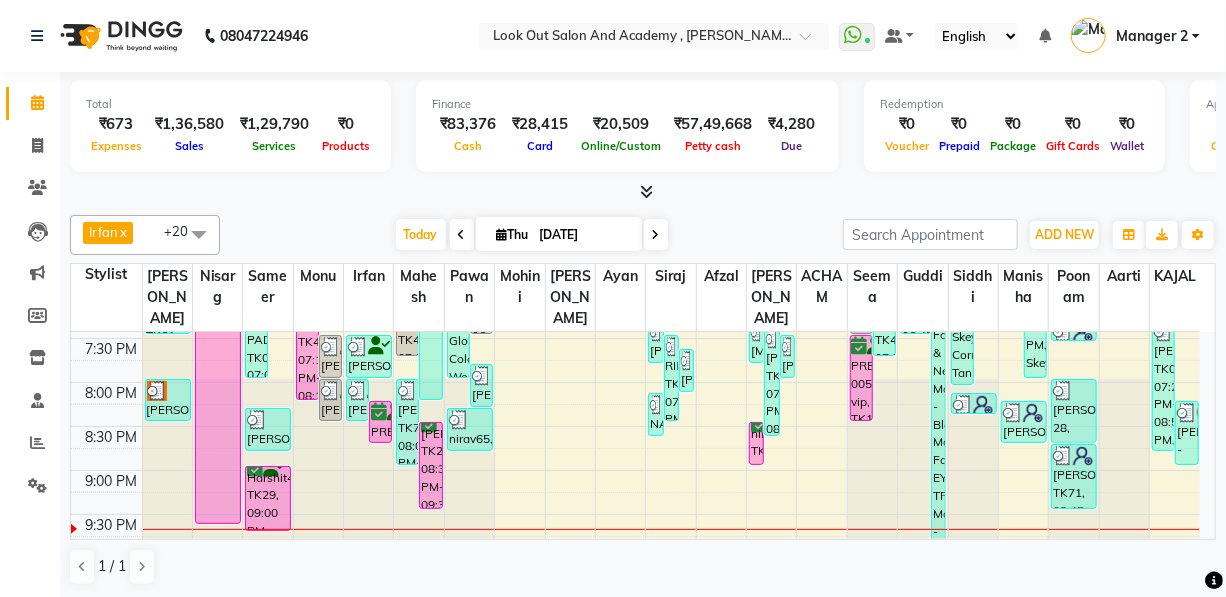 scroll, scrollTop: 1037, scrollLeft: 0, axis: vertical 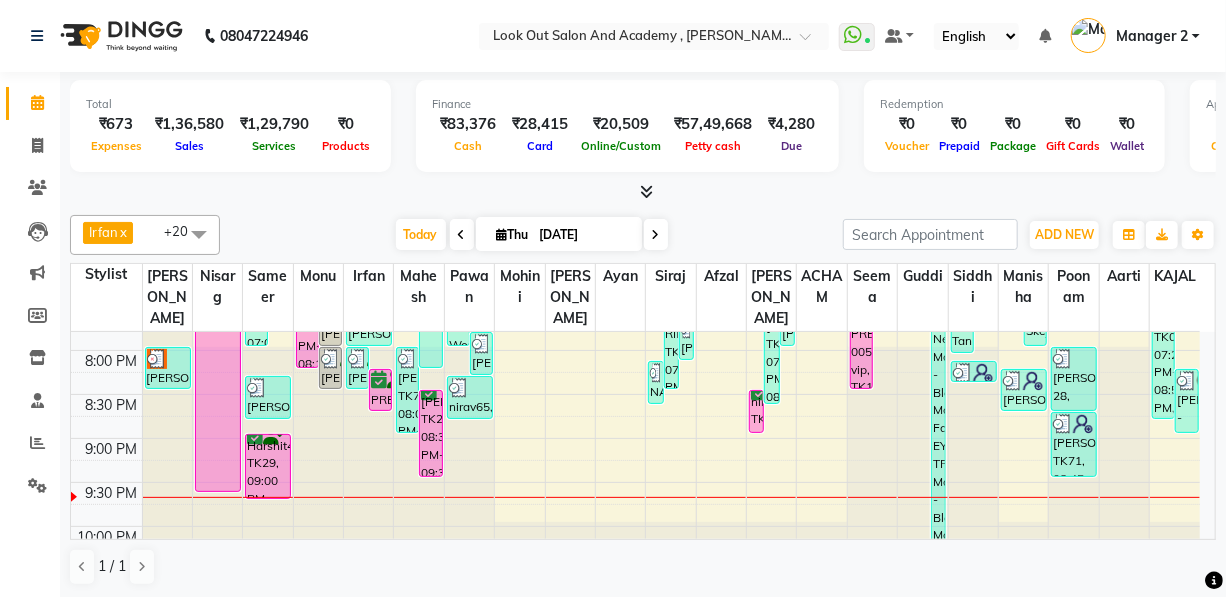 click at bounding box center [656, 234] 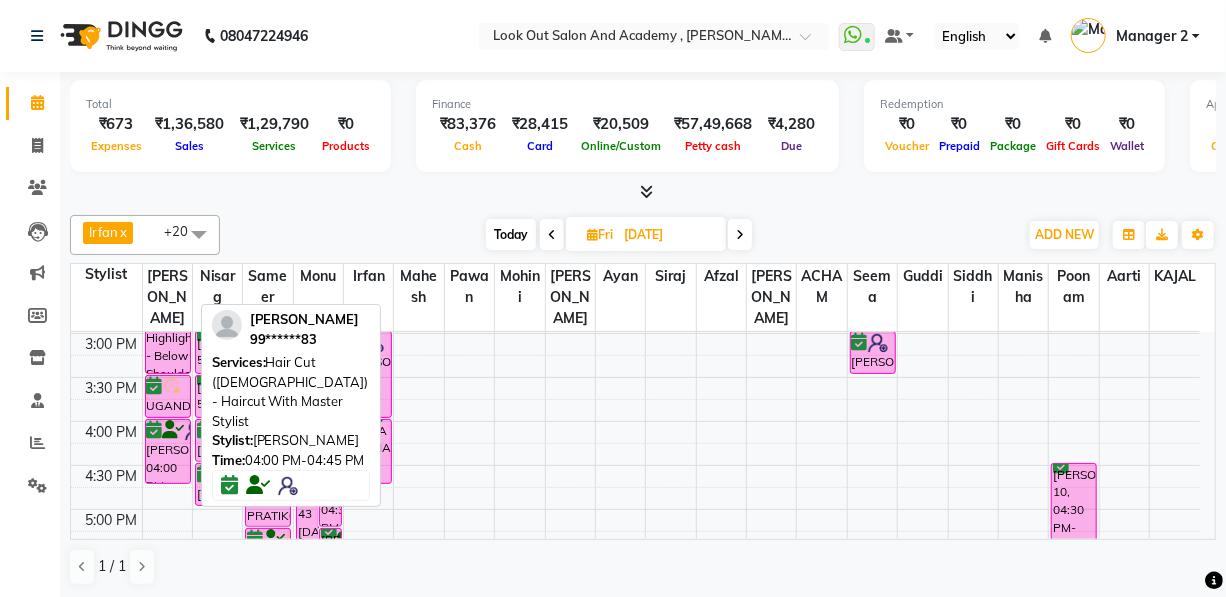 scroll, scrollTop: 582, scrollLeft: 0, axis: vertical 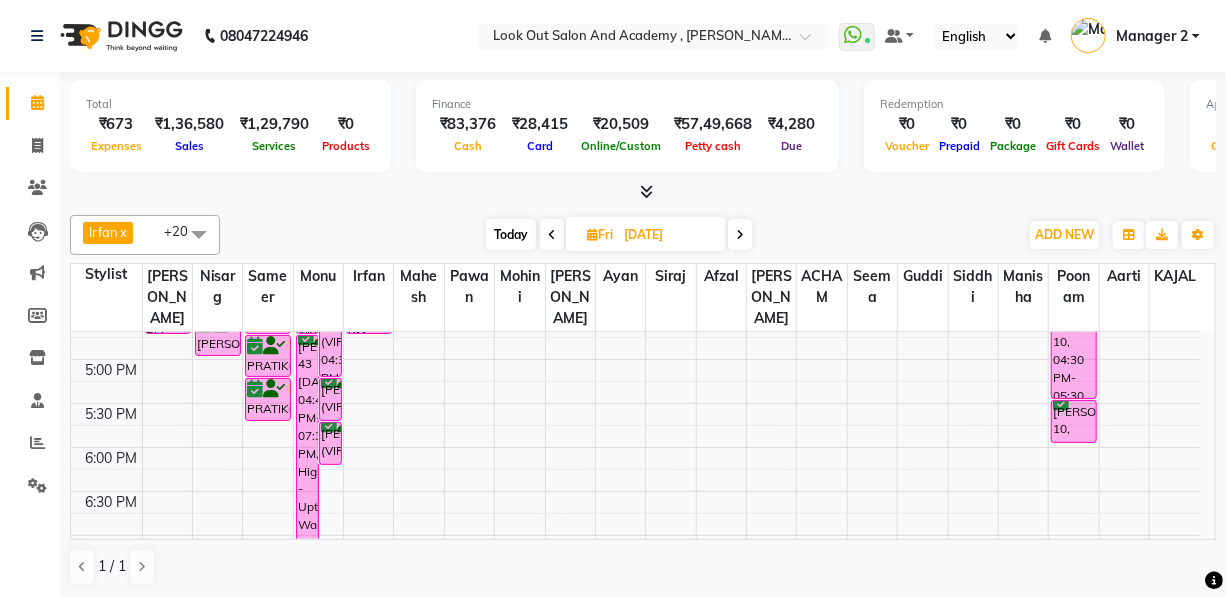 click on "8:00 AM 8:30 AM 9:00 AM 9:30 AM 10:00 AM 10:30 AM 11:00 AM 11:30 AM 12:00 PM 12:30 PM 1:00 PM 1:30 PM 2:00 PM 2:30 PM 3:00 PM 3:30 PM 4:00 PM 4:30 PM 5:00 PM 5:30 PM 6:00 PM 6:30 PM 7:00 PM 7:30 PM 8:00 PM 8:30 PM 9:00 PM 9:30 PM 10:00 PM 10:30 PM     UGANDI 18/9/25, 11:30 AM-01:30 PM, Global Colour Women - Below Shoulder     UGANDI 18/9/25, 01:30 PM-03:30 PM, Highlights - Below Shoulder     UGANDI 18/9/25, 03:30 PM-04:00 PM, Hair Cut (Female) - Haircut With Master Stylist     Kinjal Trivedi, 04:00 PM-04:45 PM, Hair Cut (Female) - Haircut With Master Stylist     mitansh71null, 11:00 AM-11:45 AM, Hair Cut (Male) - Haircut With Senior Stylist     VAISHALI SHAHH, 11:45 AM-12:30 PM, Hair Cut (Male) - Haircut With Senior Stylist     CHINTAN 557, 03:00 PM-03:30 PM, Hair Cut (Male) - Haircut With Senior Stylist     CHINTAN 557, 03:30 PM-04:00 PM, Beard  - Style Shave     RISHABH 03, 04:00 PM-04:30 PM, Hair Cut (Male) - Haircut With Senior Stylist     RISHABH 03, 04:30 PM-05:00 PM, Beard  - Style Shave" at bounding box center (635, 227) 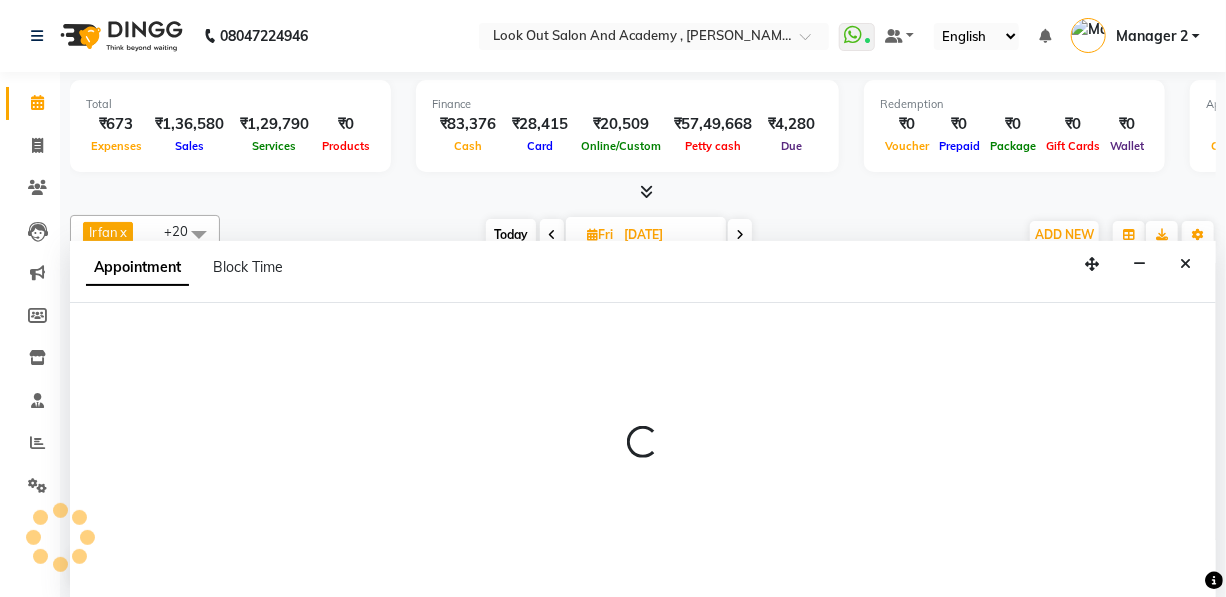 scroll, scrollTop: 0, scrollLeft: 0, axis: both 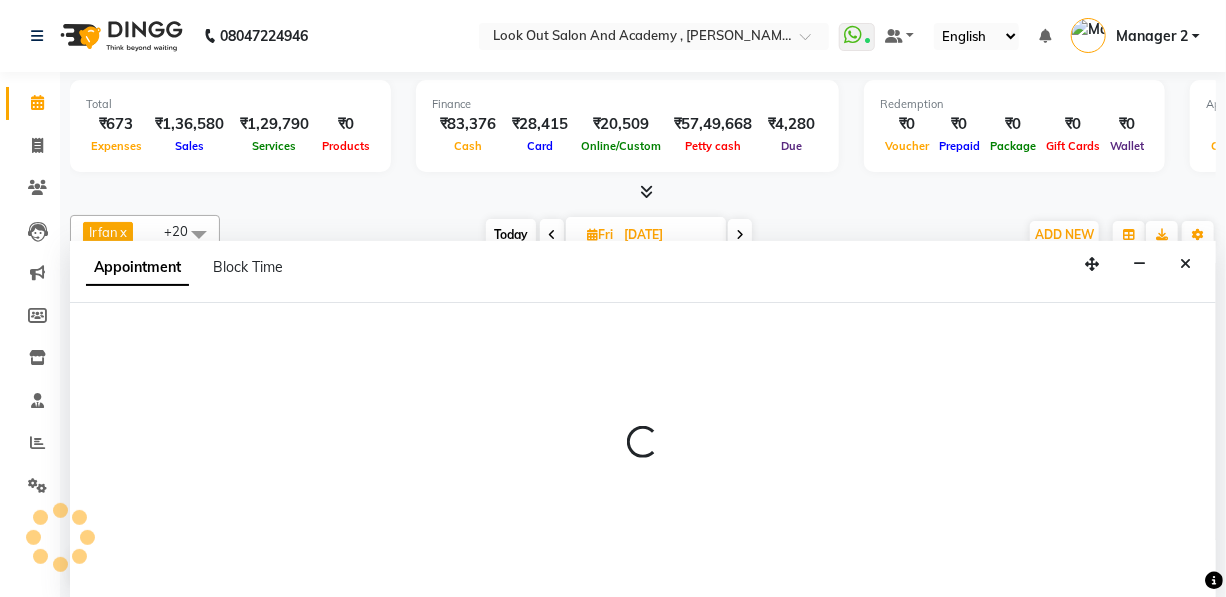 select on "28201" 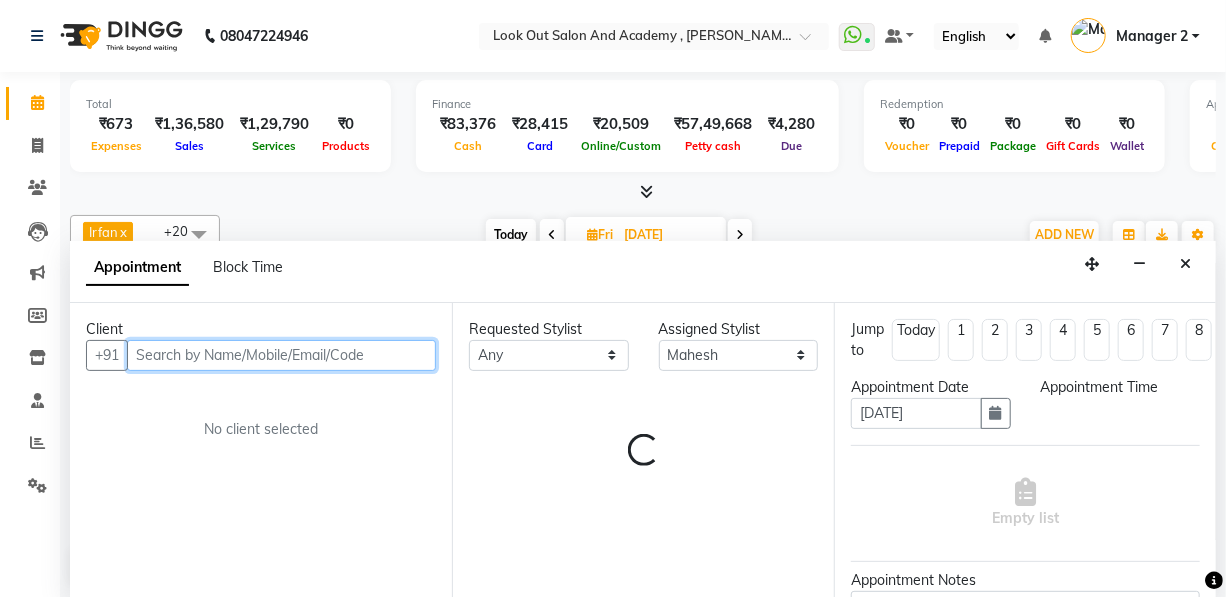 select on "1080" 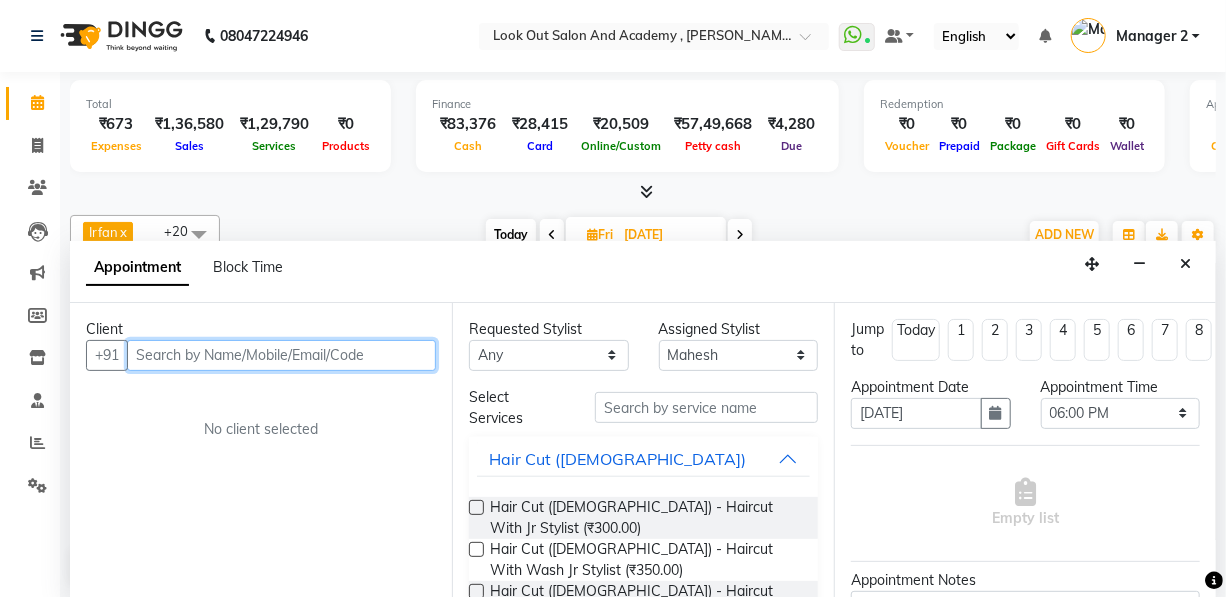click at bounding box center (281, 355) 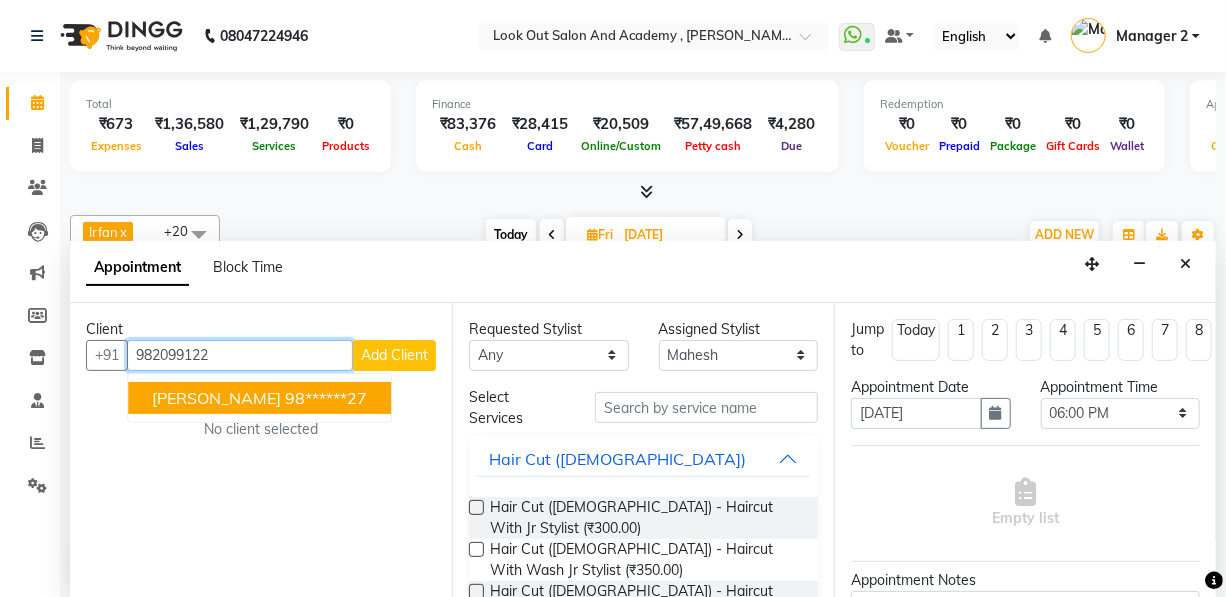 drag, startPoint x: 273, startPoint y: 411, endPoint x: 279, endPoint y: 399, distance: 13.416408 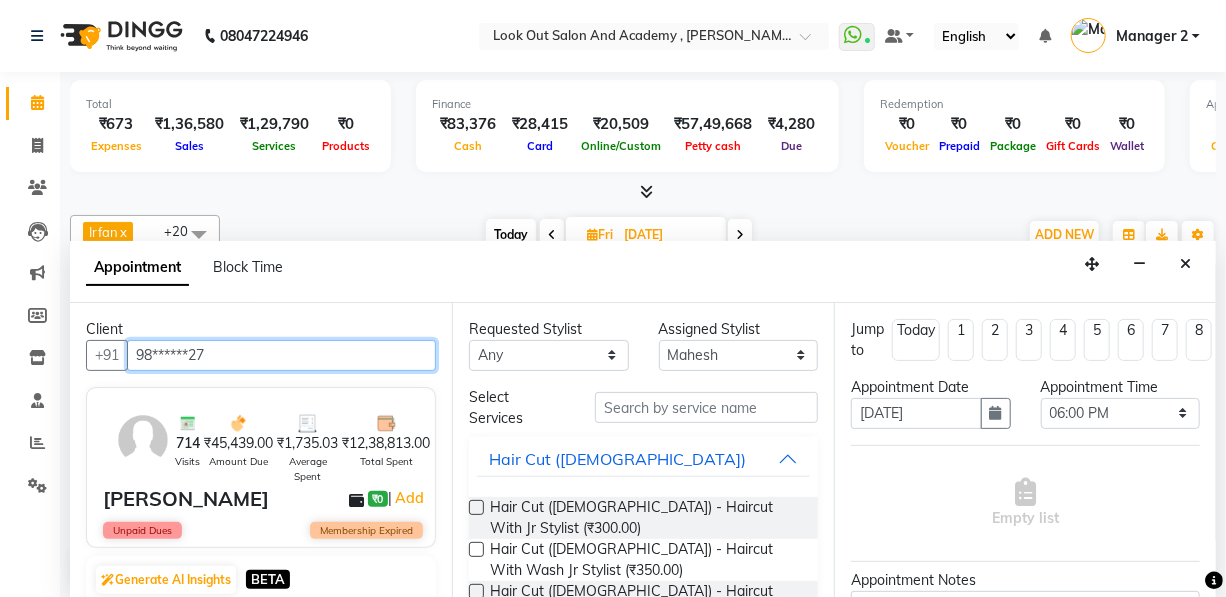 type on "98******27" 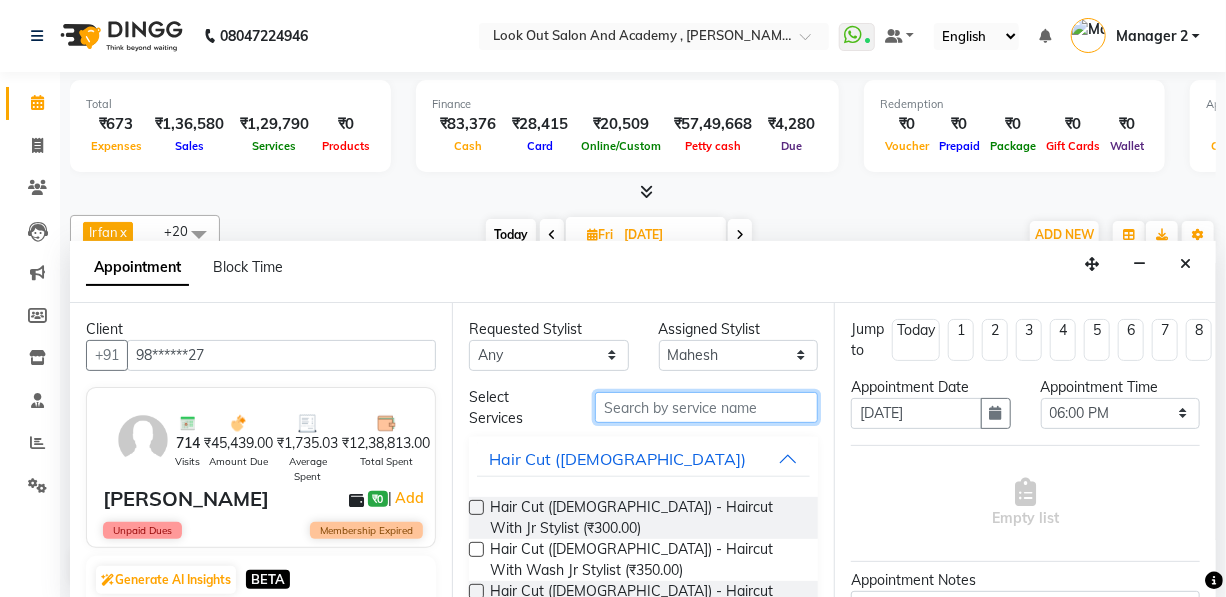 click at bounding box center [706, 407] 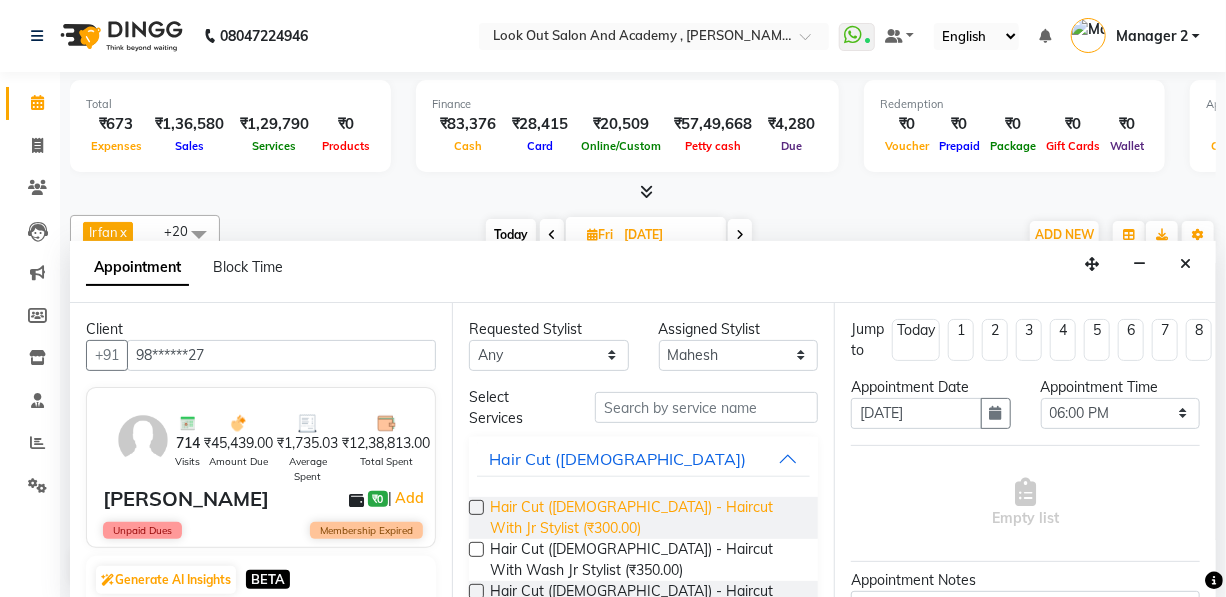 click on "Hair Cut (Male) - Haircut With Jr Stylist (₹300.00)" at bounding box center (646, 518) 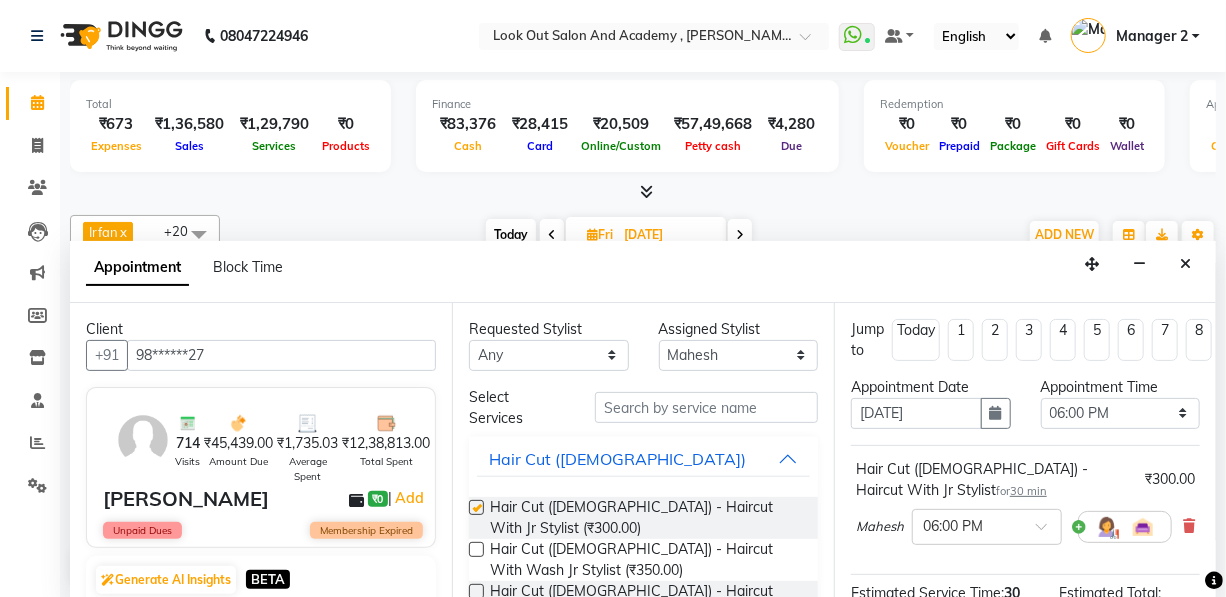 checkbox on "false" 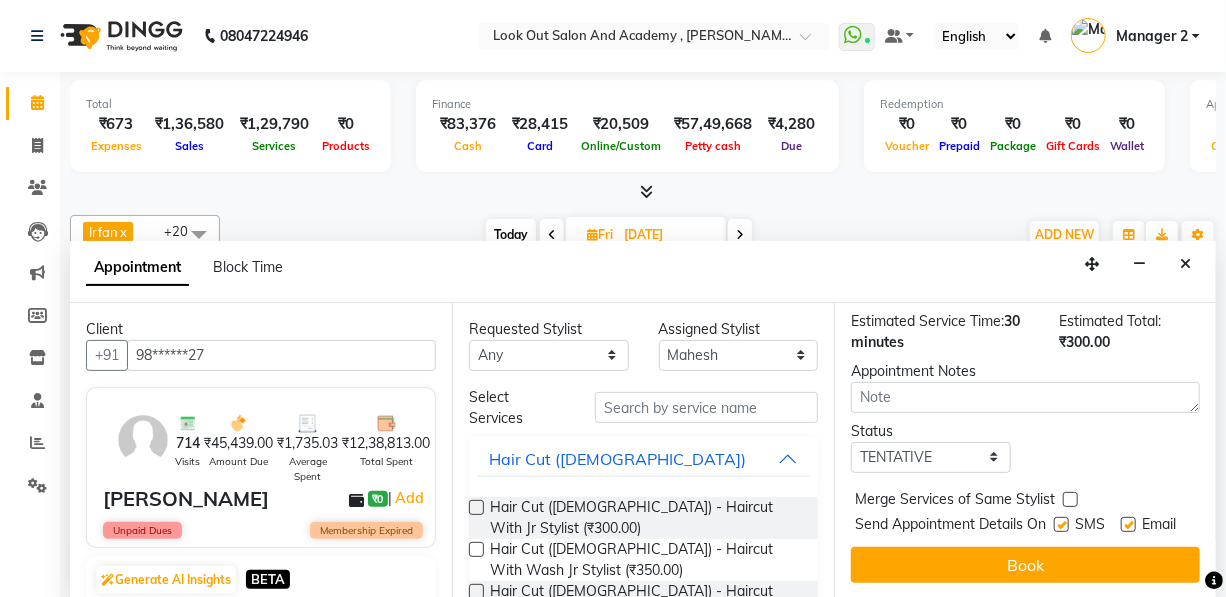 scroll, scrollTop: 303, scrollLeft: 0, axis: vertical 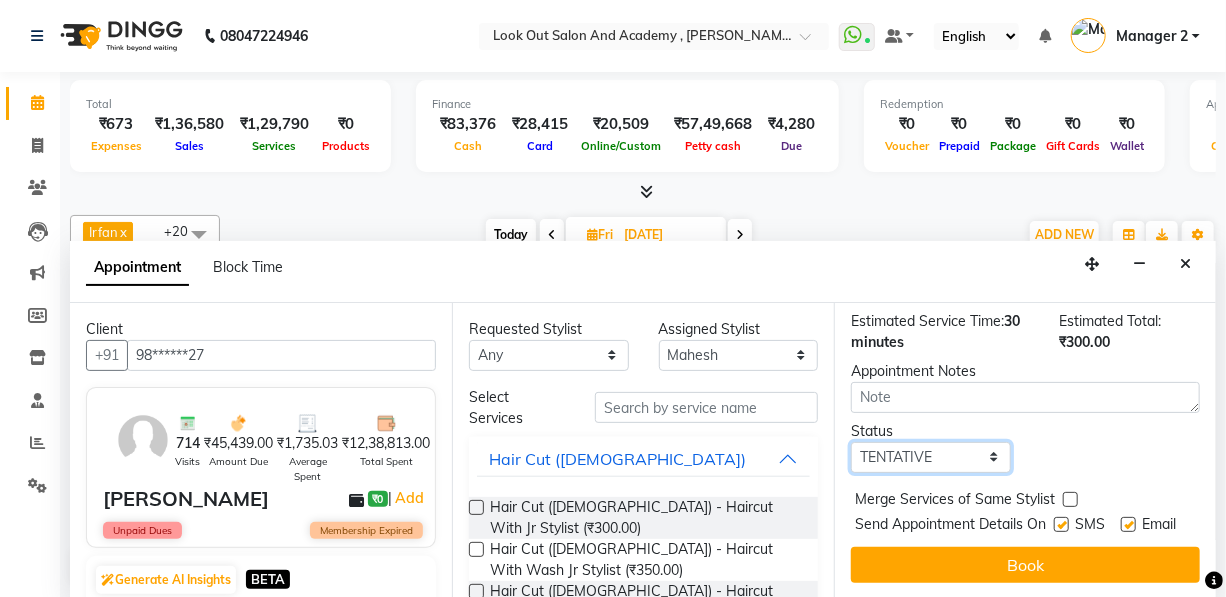 click on "Select TENTATIVE CONFIRM UPCOMING" at bounding box center [931, 457] 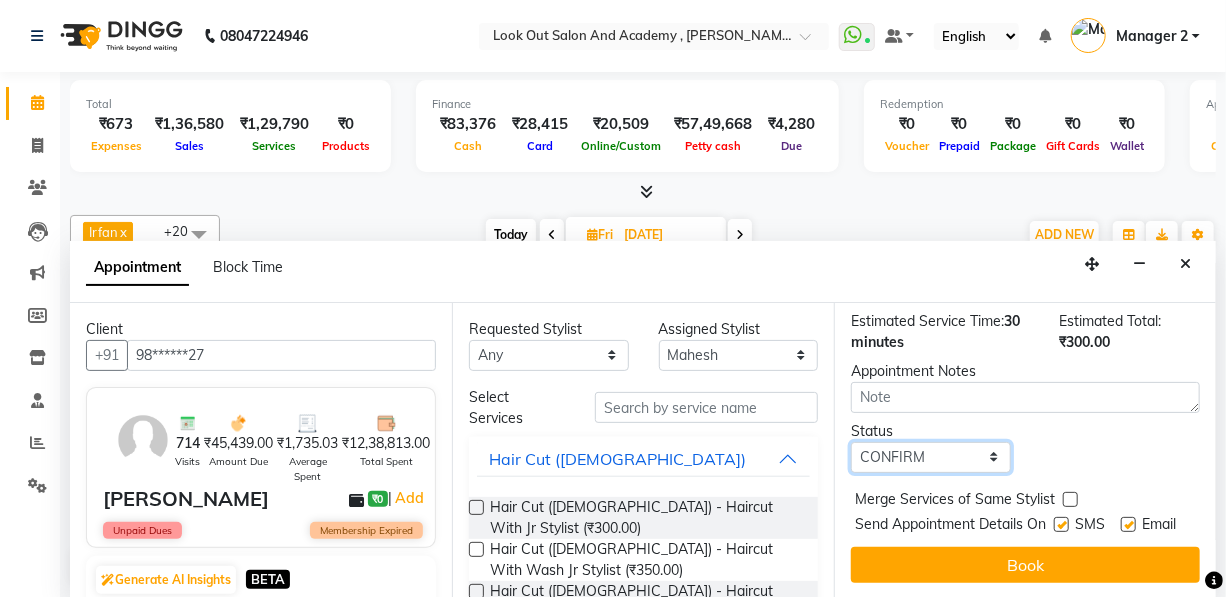 click on "Select TENTATIVE CONFIRM UPCOMING" at bounding box center [931, 457] 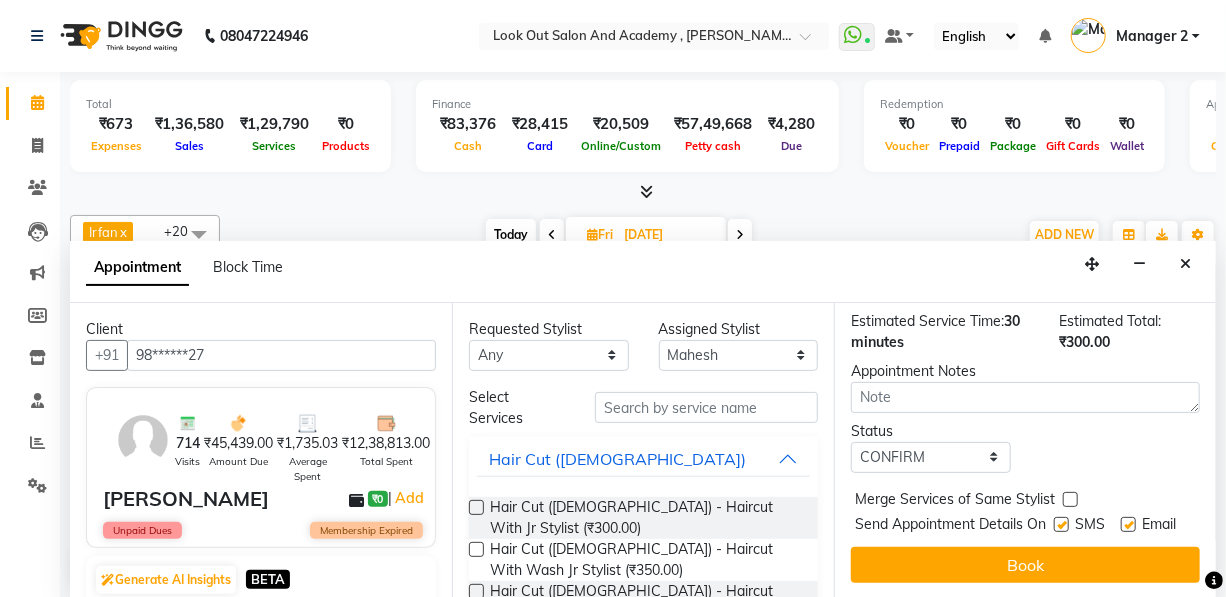 click on "Send Appointment Details On" at bounding box center [950, 526] 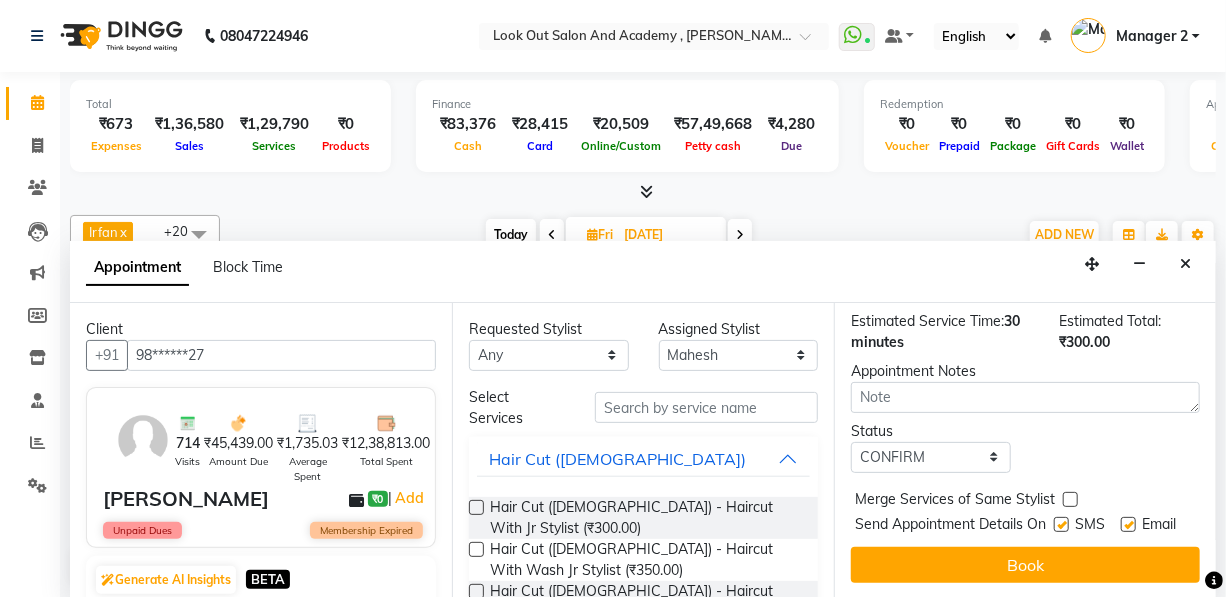 click at bounding box center (1061, 524) 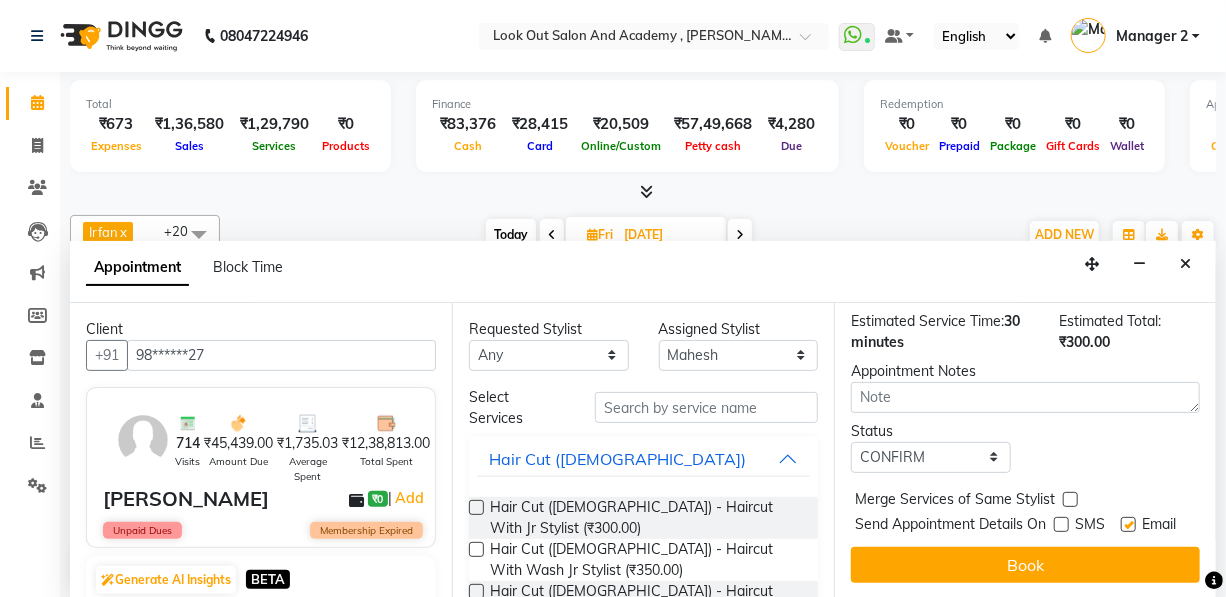 click at bounding box center (1128, 524) 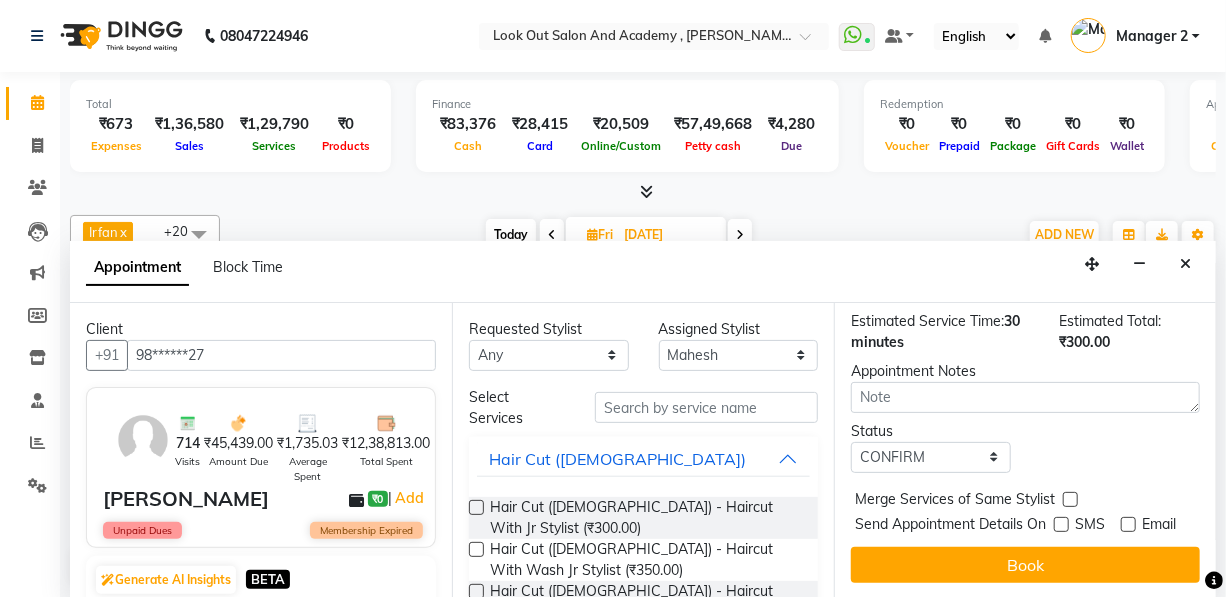 drag, startPoint x: 1094, startPoint y: 547, endPoint x: 441, endPoint y: 486, distance: 655.84296 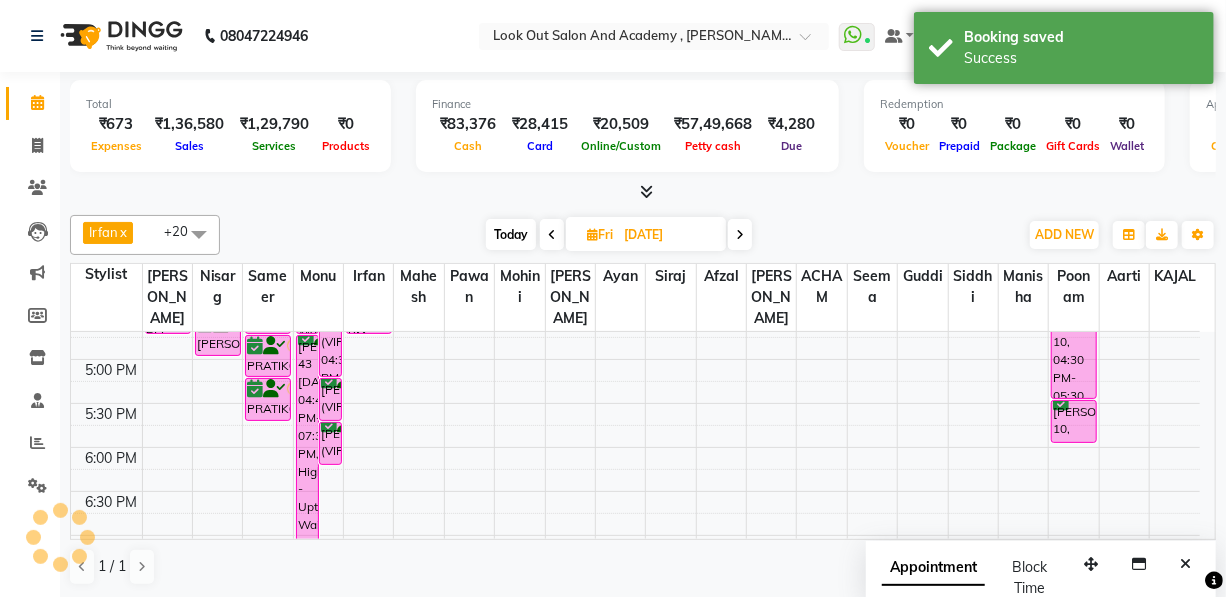 scroll, scrollTop: 798, scrollLeft: 0, axis: vertical 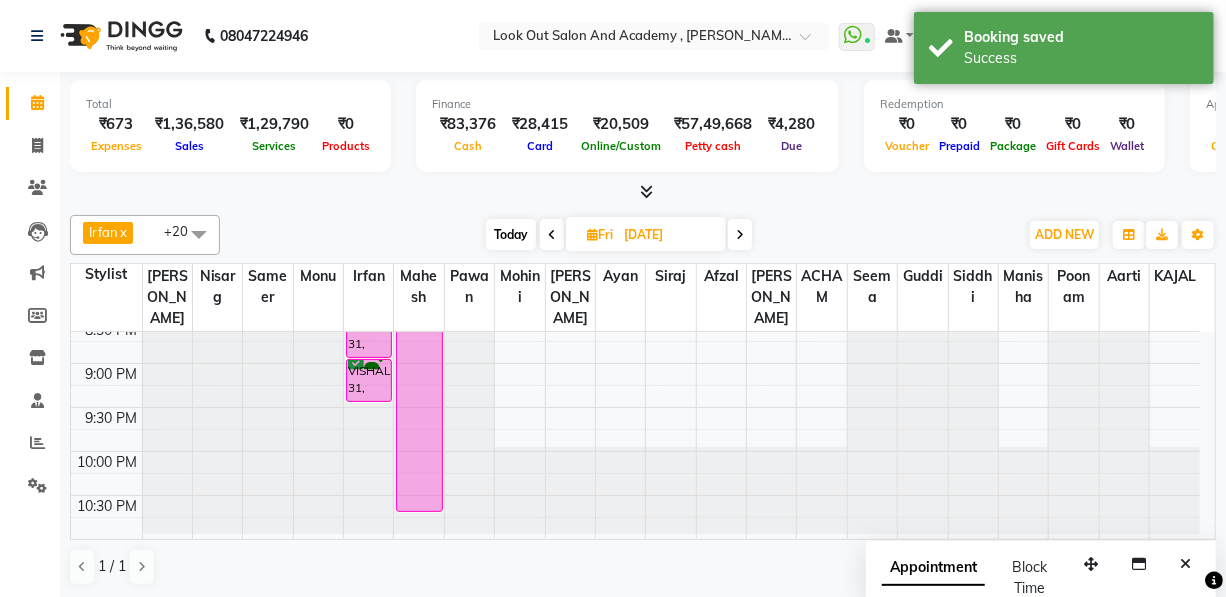 drag, startPoint x: 420, startPoint y: 412, endPoint x: 424, endPoint y: 521, distance: 109.07337 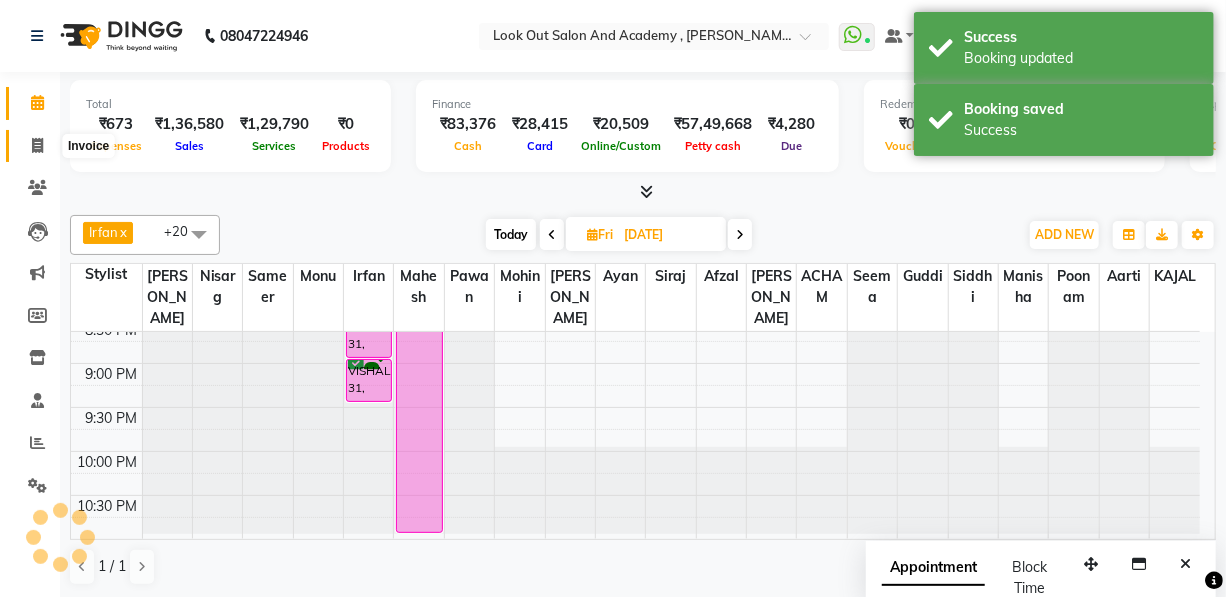 click 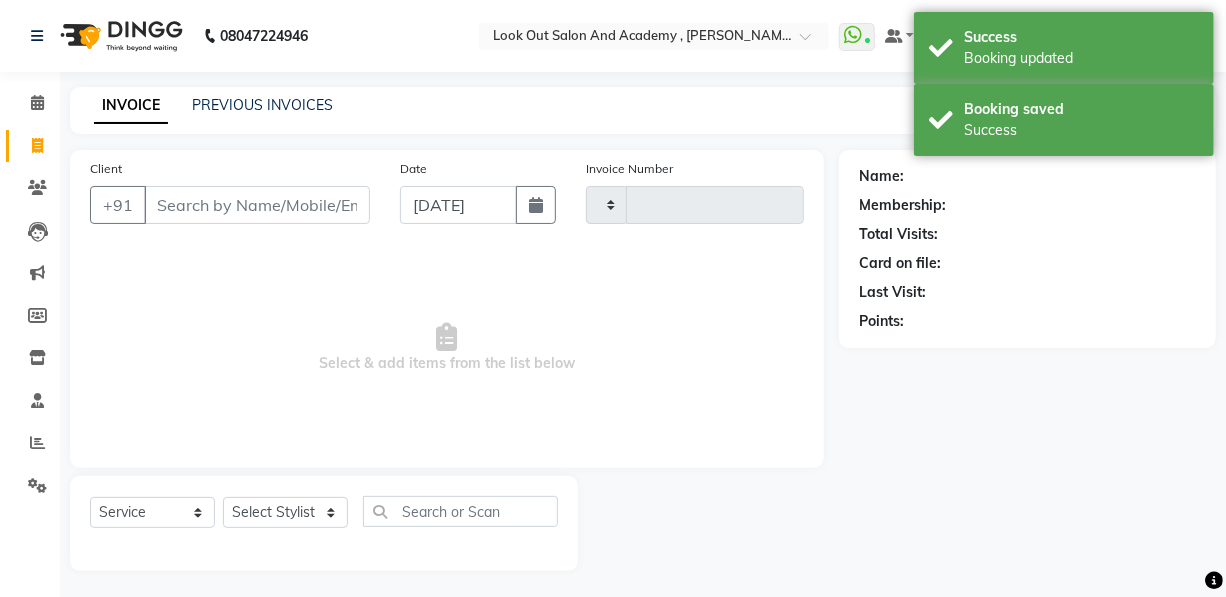 type on "7543" 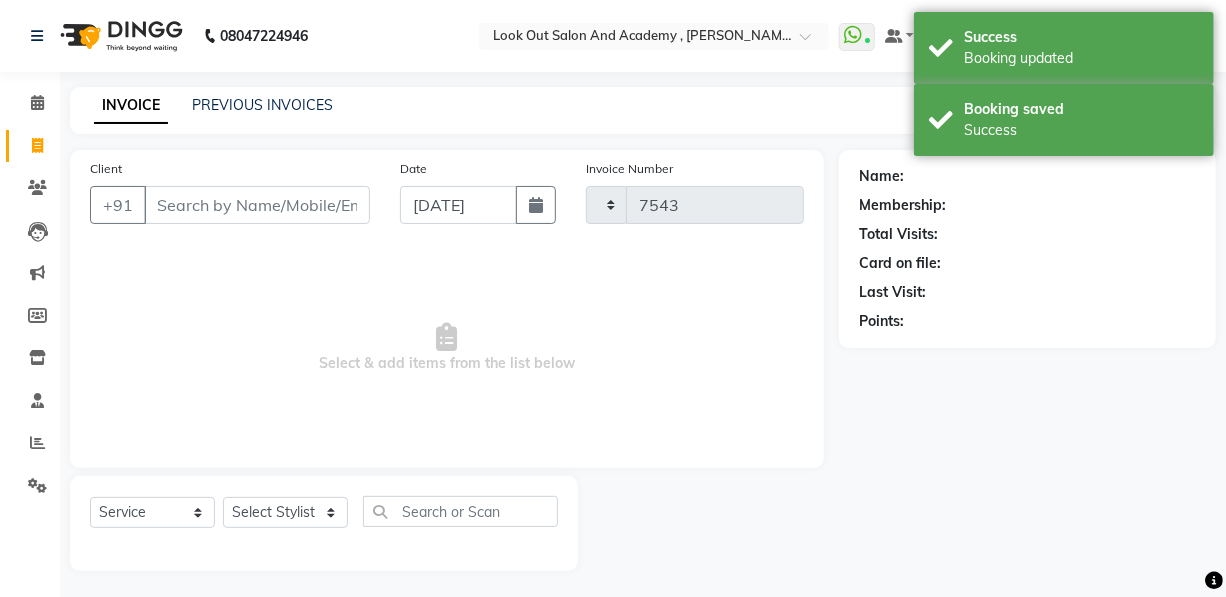 scroll, scrollTop: 0, scrollLeft: 0, axis: both 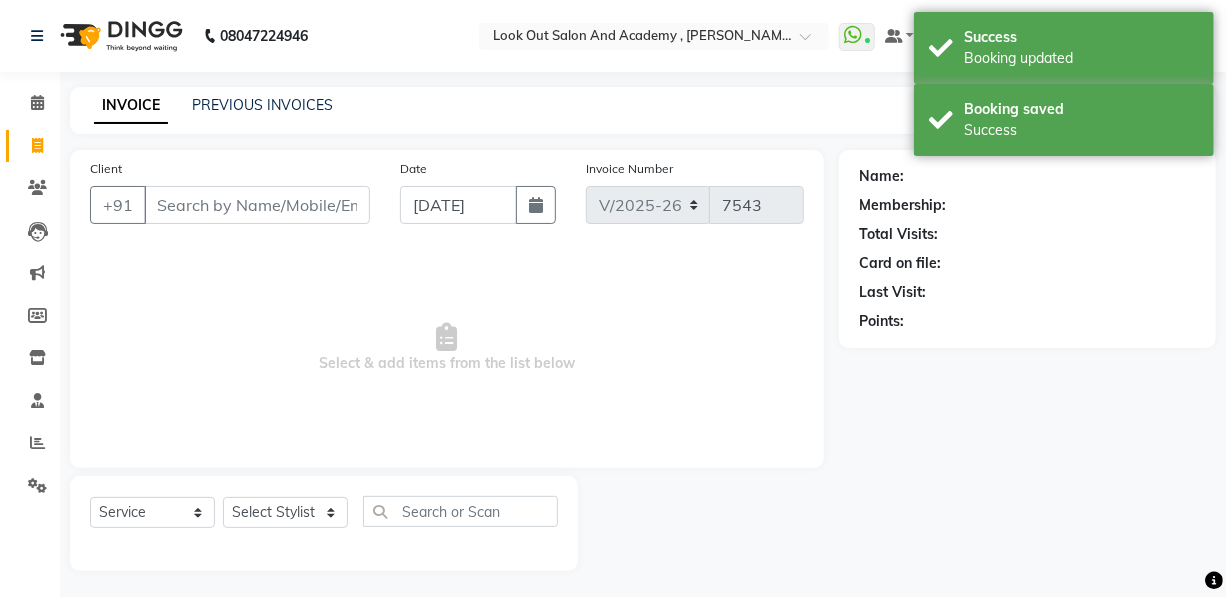 click on "Client" at bounding box center (257, 205) 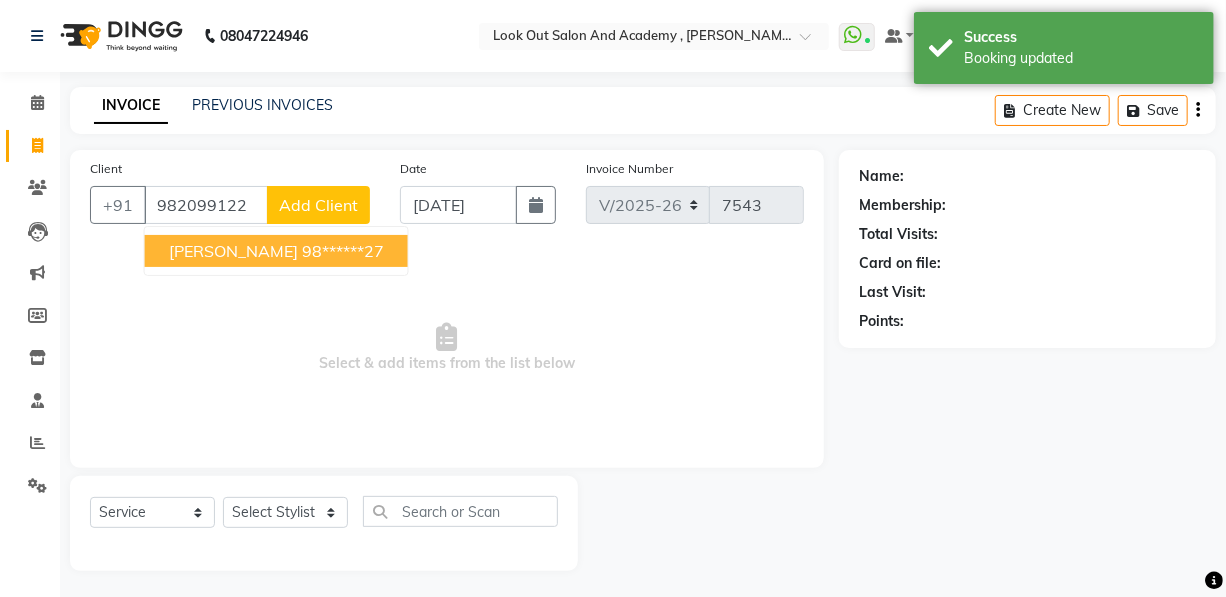 click on "DHAVAL SOLANKI" at bounding box center [233, 251] 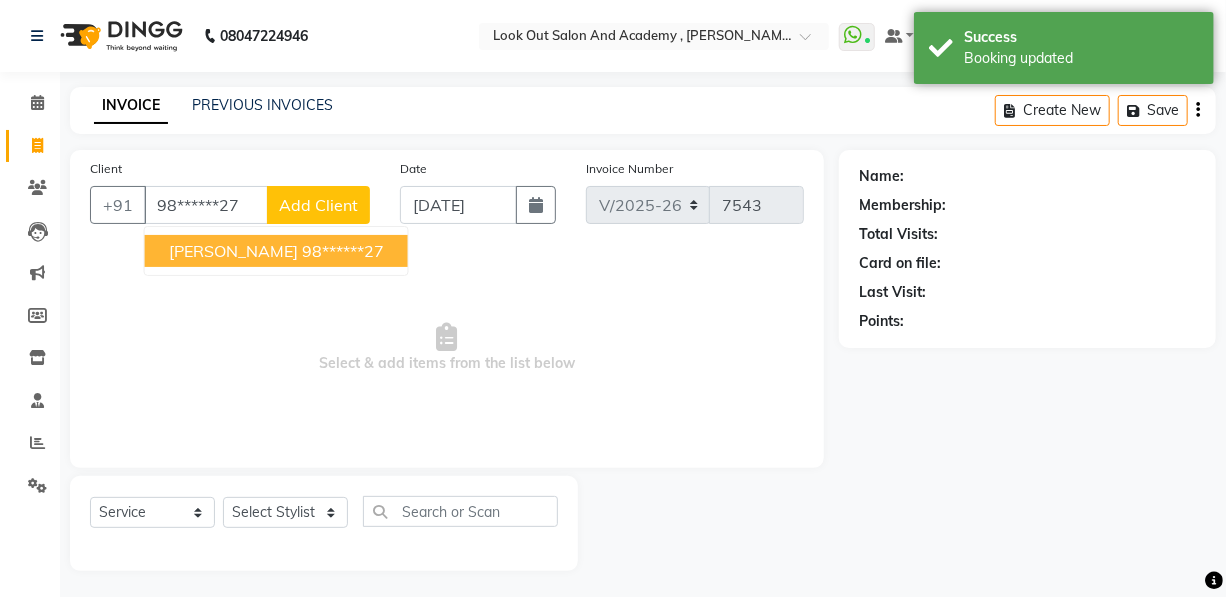 type on "98******27" 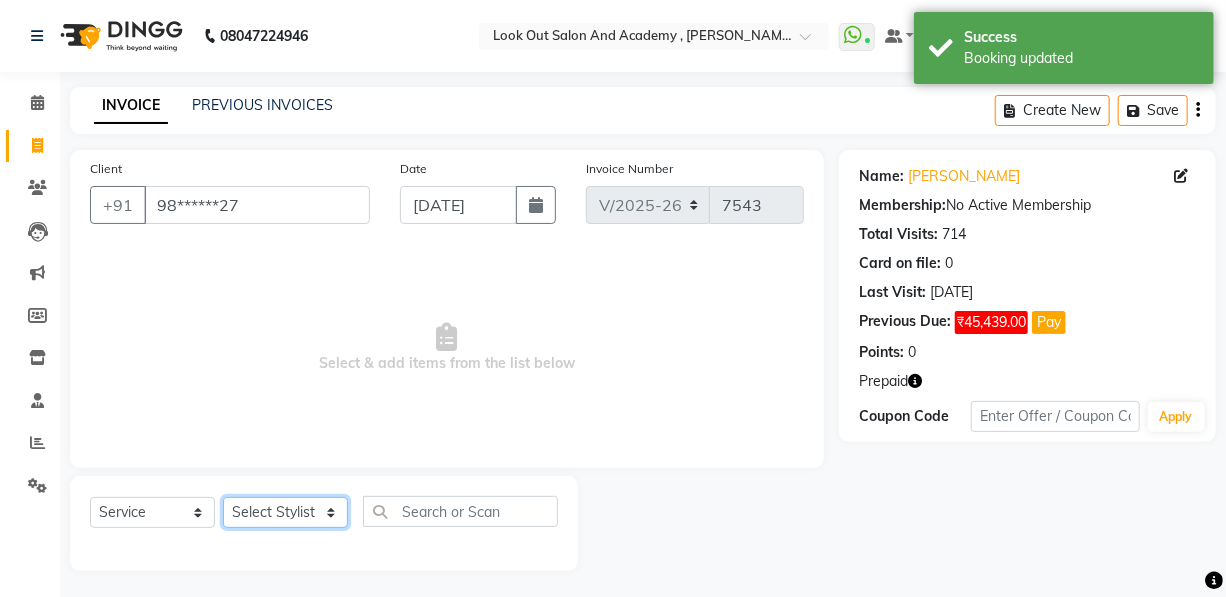 click on "Select Stylist Aarti Aatish ACHAM Aftab  Afzal AKSHADA ITWARI Akthar Hussain  Almas ARTI SAKPAL ATUL RATHOD Ayan  DEEPALI Dhaval Solanki DISHA H KAMDAR Guddi Huzaifa Indrajeet Irfan KAJAL karishma kapur Mahesh Manager 1 Manager 2 Manisha  Manoj Mayuri Mohini  Monu NABIL Nikita  Nisarg Pawan  Poonam PRABHA SAHAI PRAKASH JADHAV RADHIKA SOLANKI Rajan Rajesh Ravi Rishika RRAHUL SADIK Sahil Salmani Sameer Seema SHIVAM Siddhi Siraj  SUJIT Suresh TEJAL TOHSIF UMAR Vighnesh Jagkar" 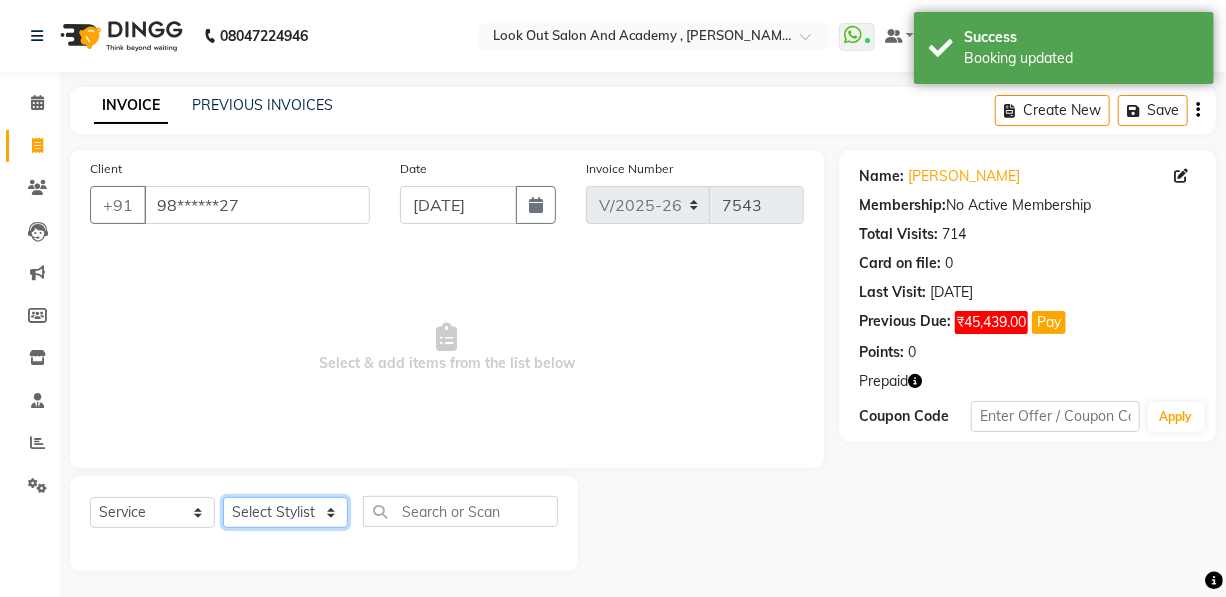 select on "28276" 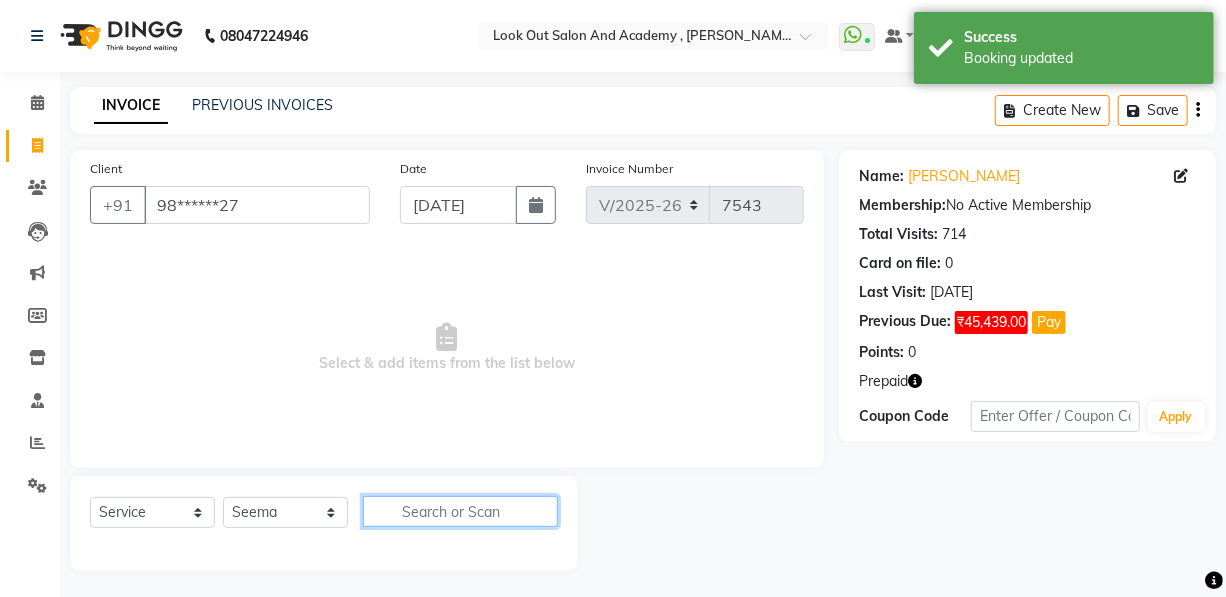 click 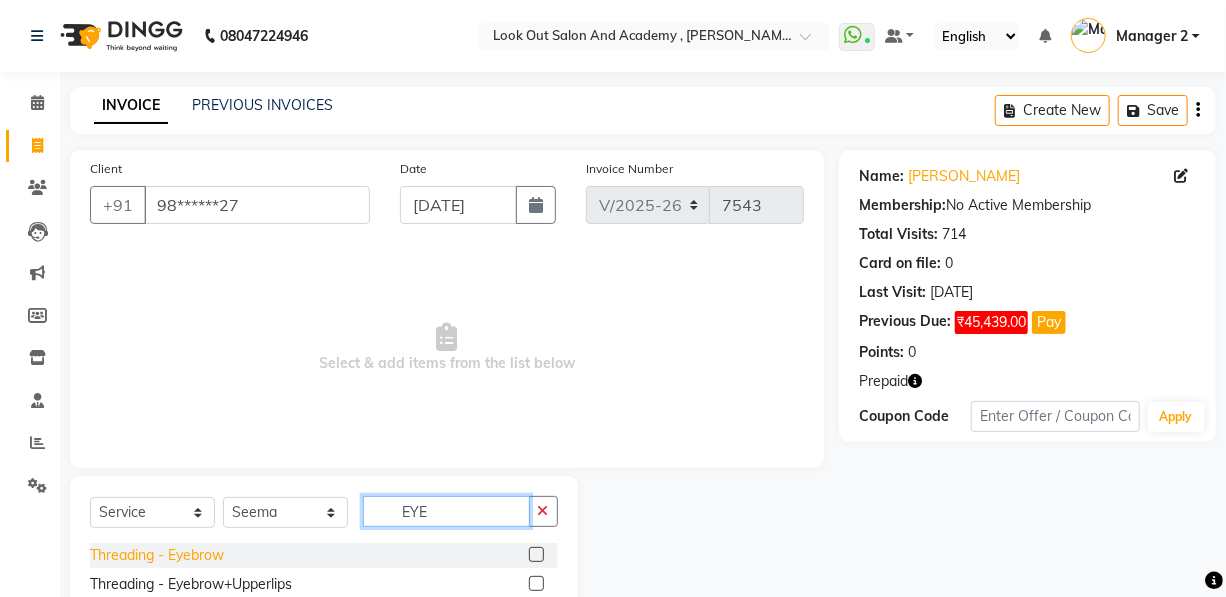 type on "EYE" 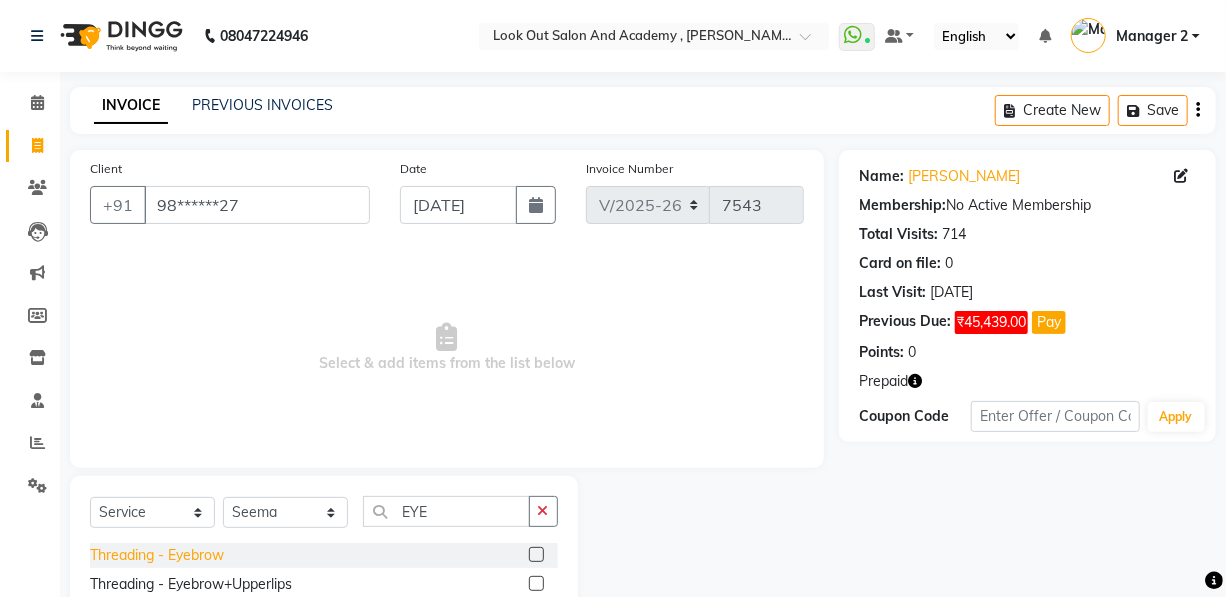click on "Threading - Eyebrow" 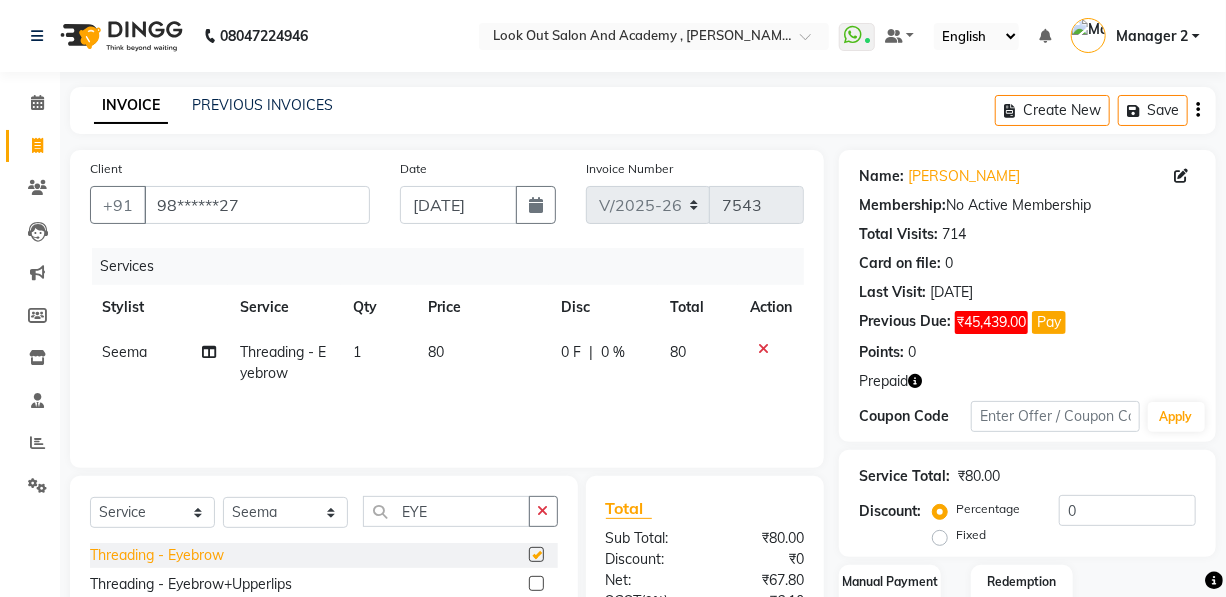 checkbox on "false" 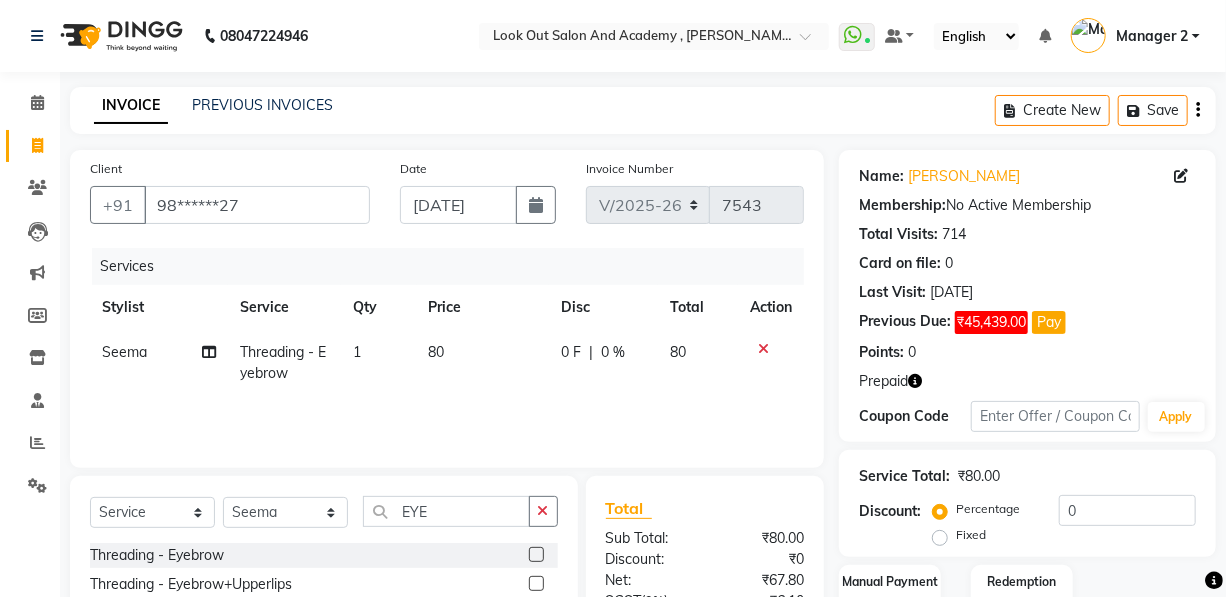 scroll, scrollTop: 203, scrollLeft: 0, axis: vertical 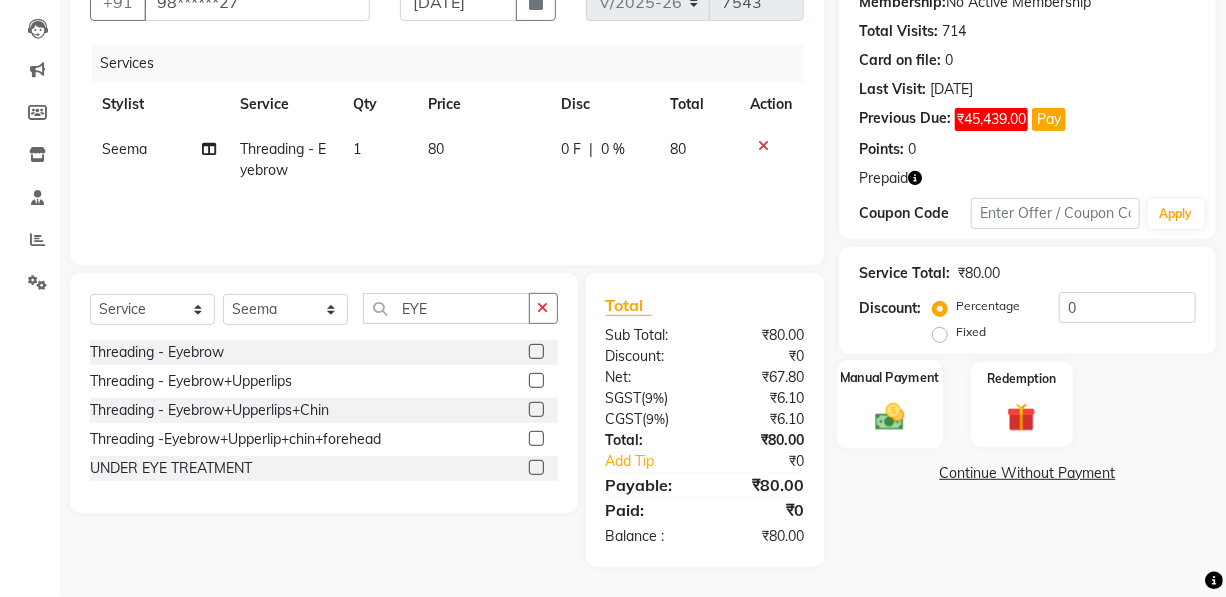 click on "Manual Payment" 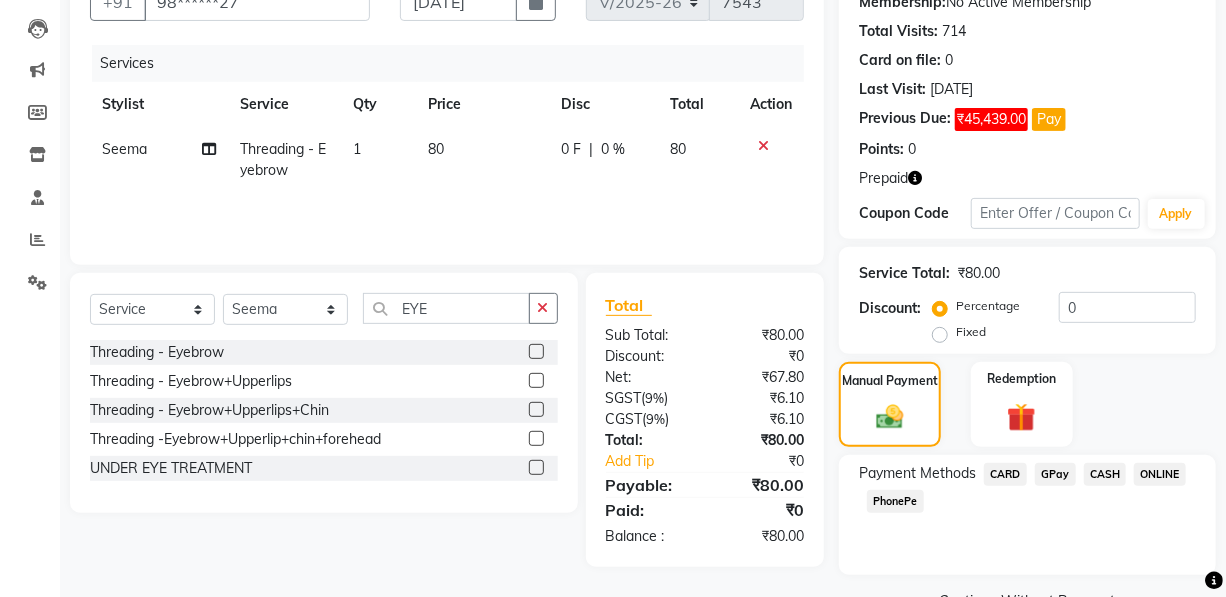click on "GPay" 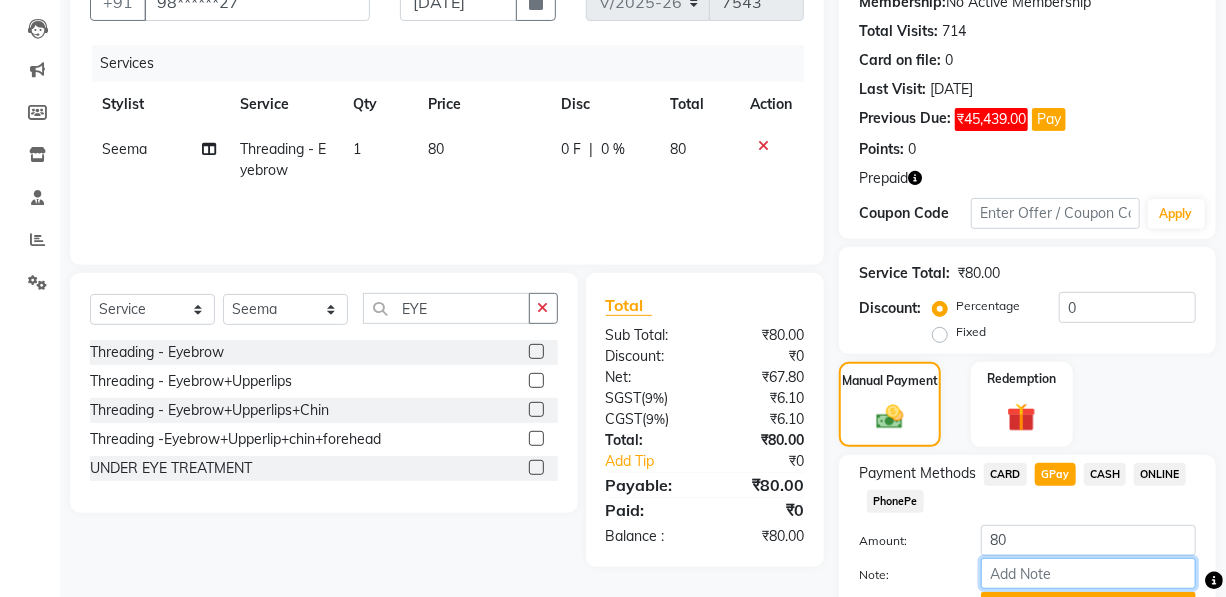 click on "Note:" at bounding box center [1088, 573] 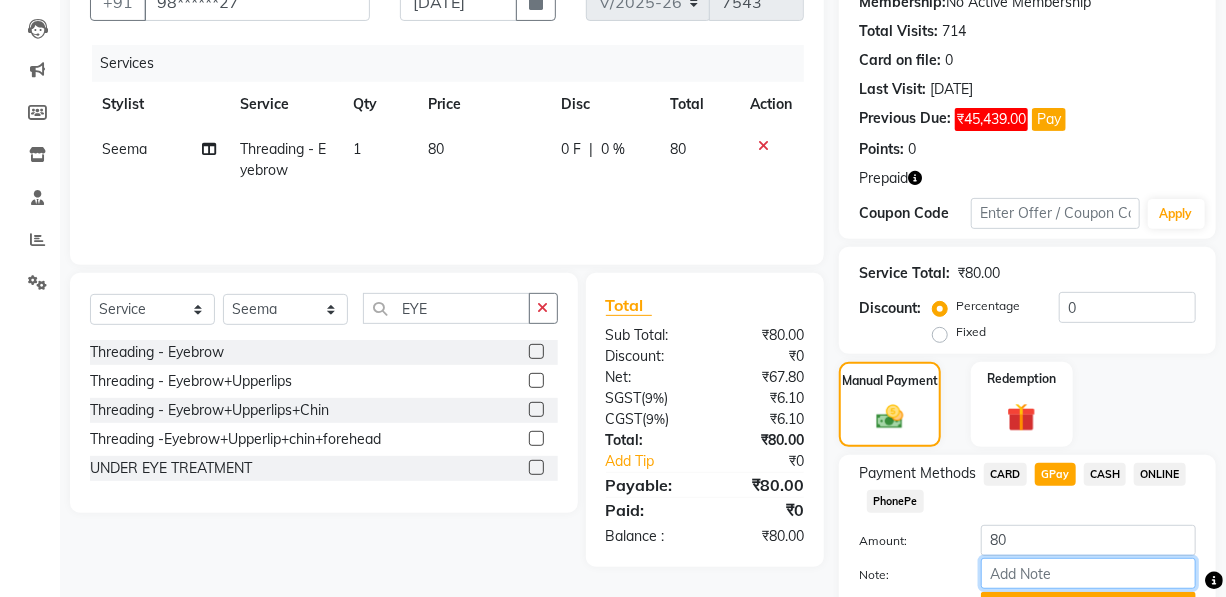 type on "Nisarg" 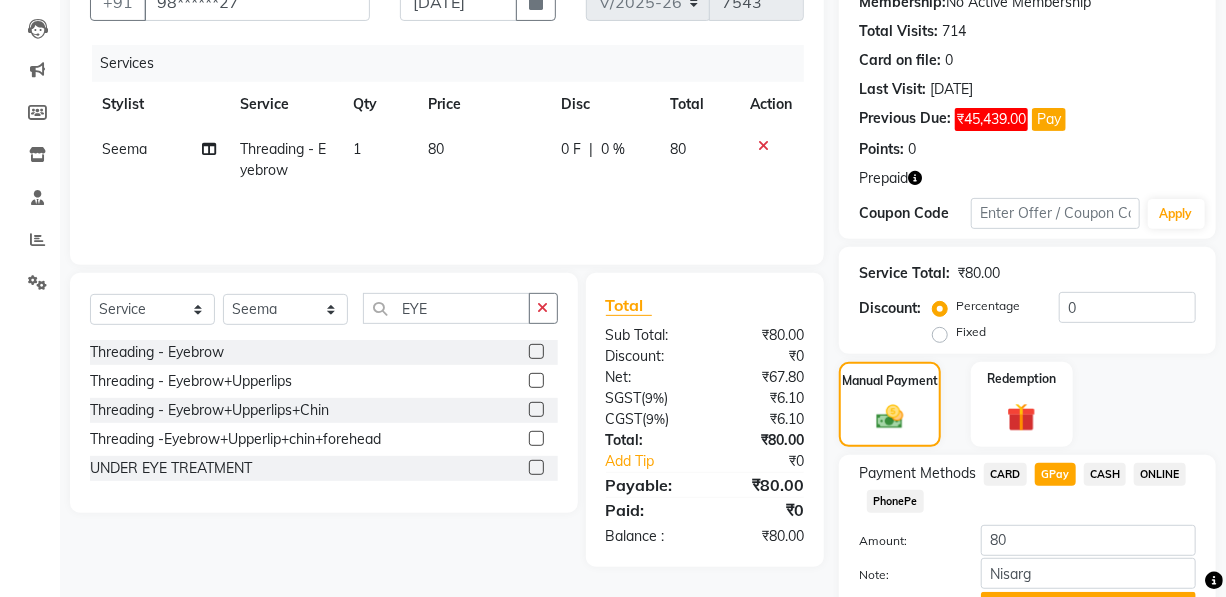 click on "Add Payment" 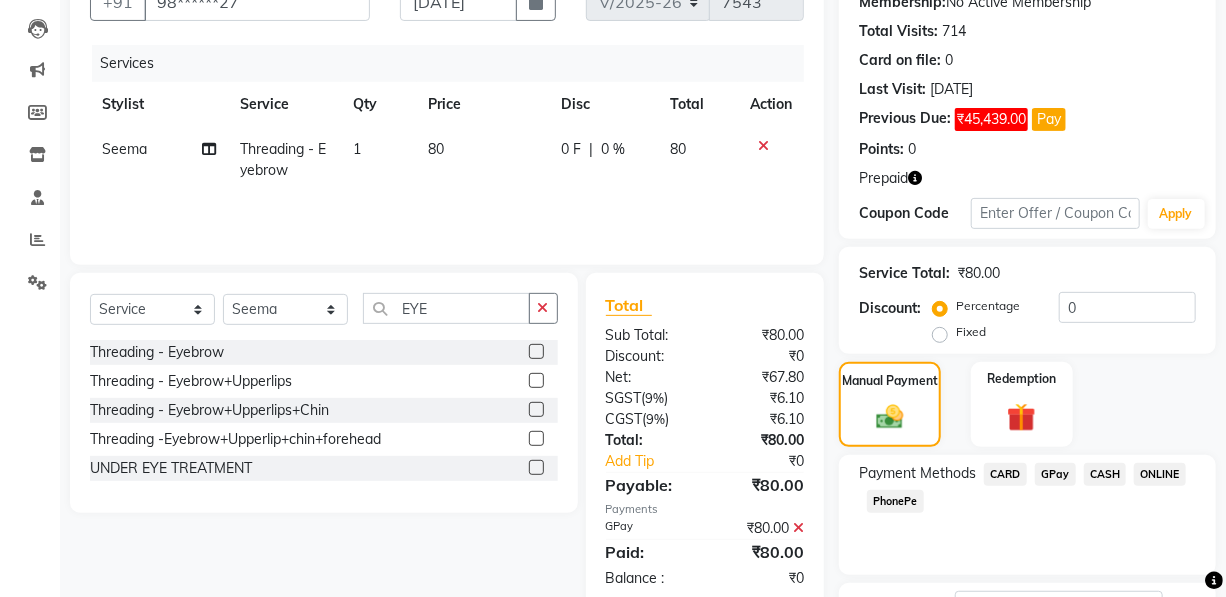 scroll, scrollTop: 307, scrollLeft: 0, axis: vertical 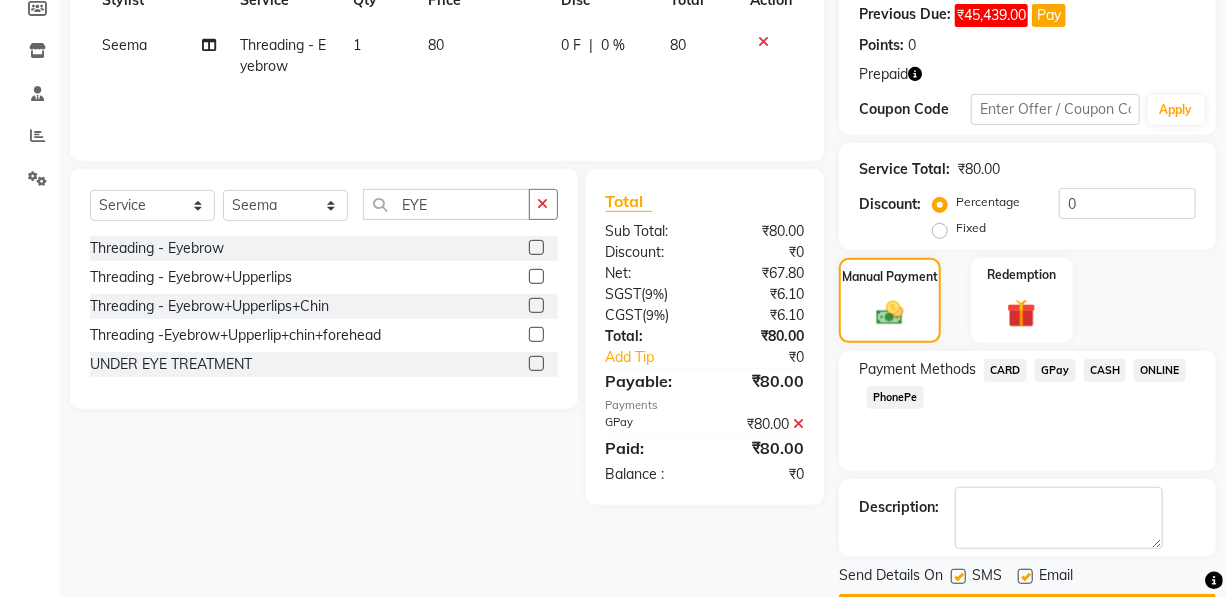 click on "Send Details On SMS Email  Checkout" 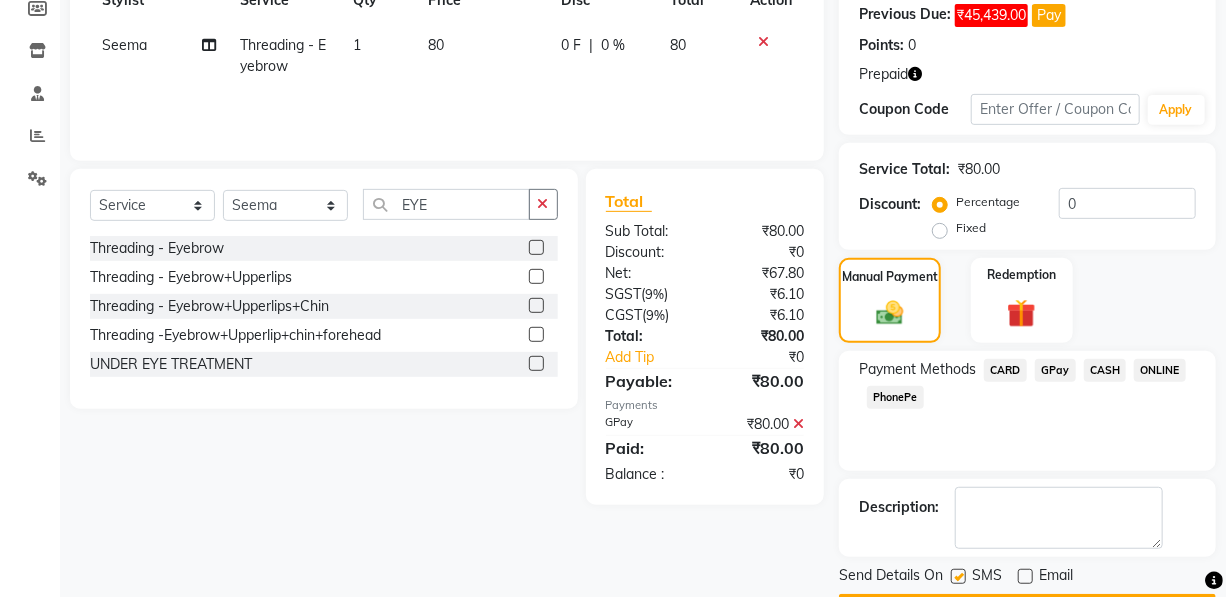 click on "Checkout" 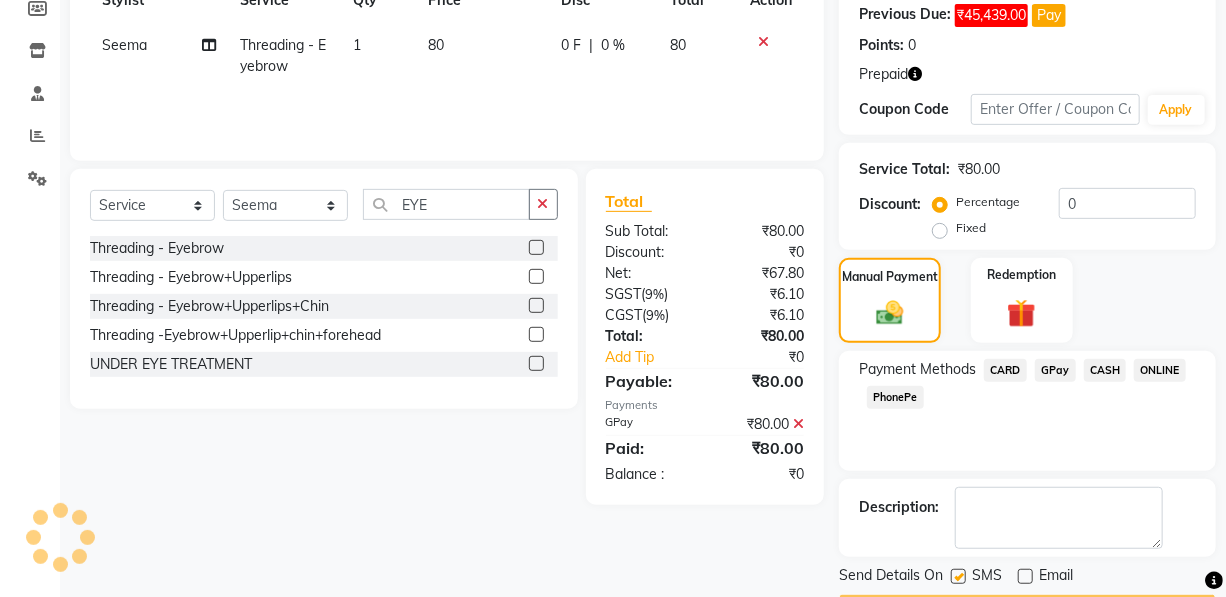 scroll, scrollTop: 363, scrollLeft: 0, axis: vertical 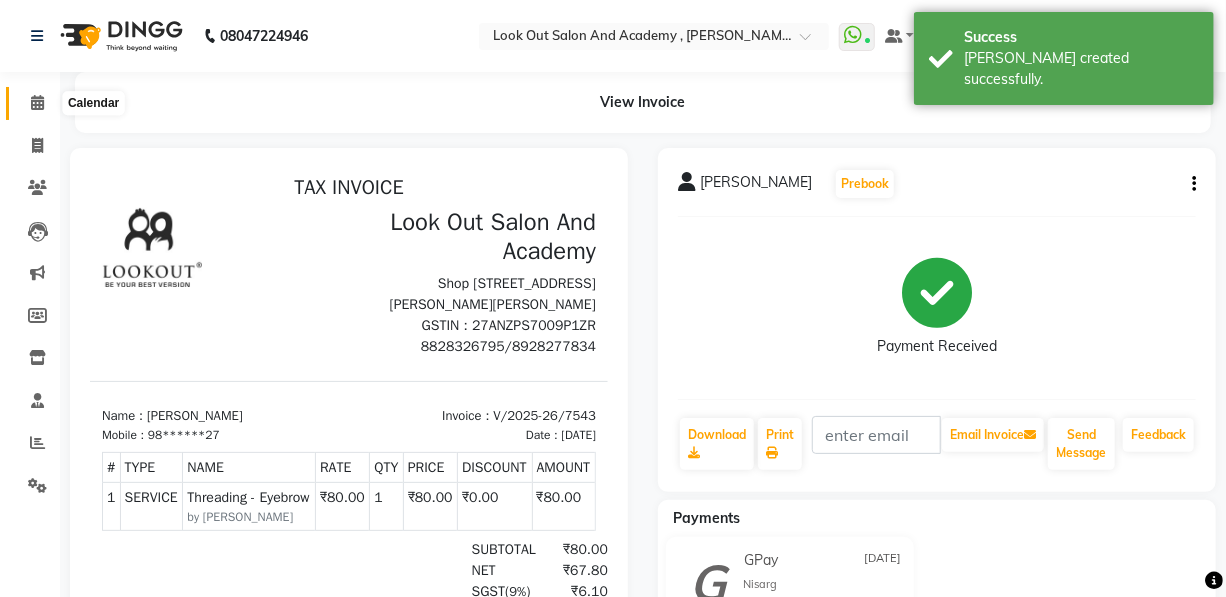 click 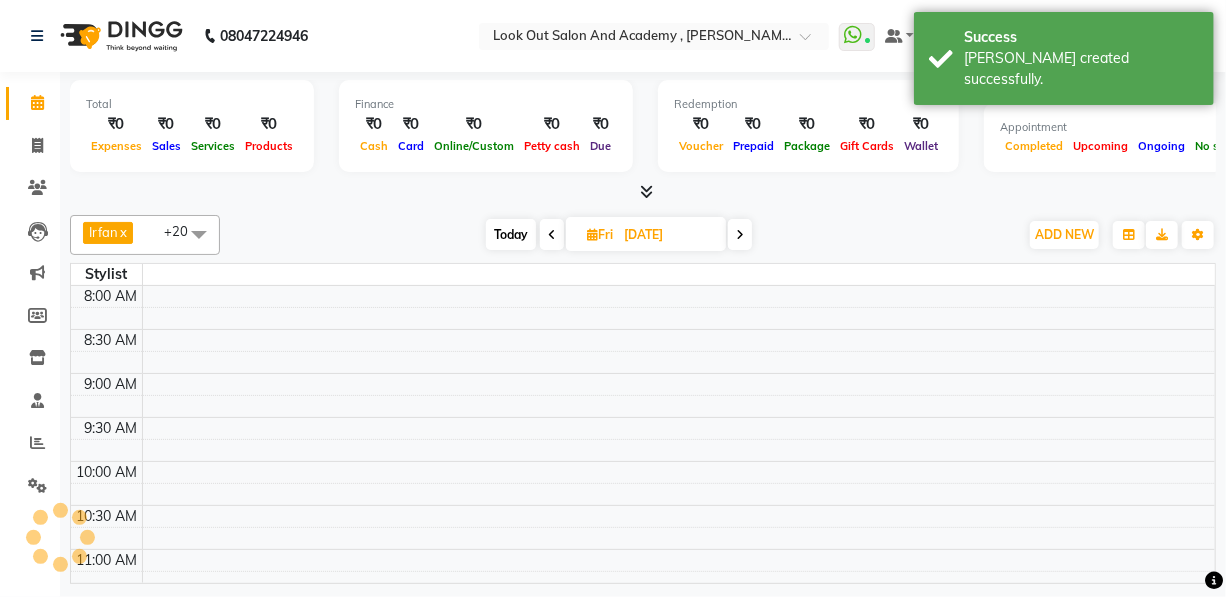 scroll, scrollTop: 0, scrollLeft: 0, axis: both 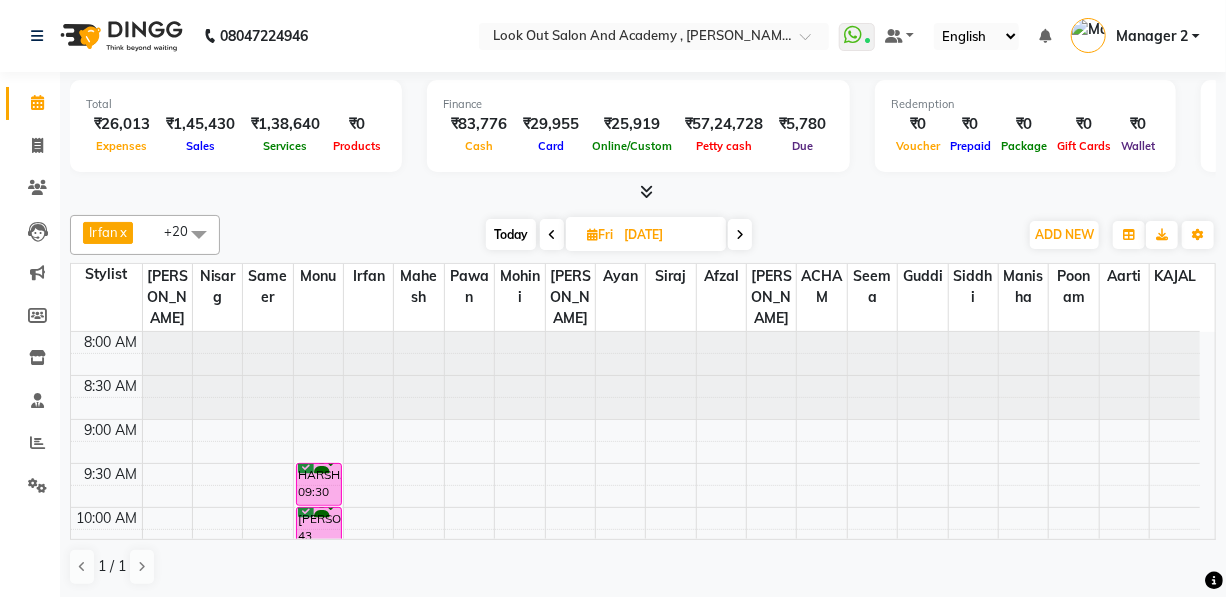 click on "Today  Fri 11-07-2025" at bounding box center (619, 235) 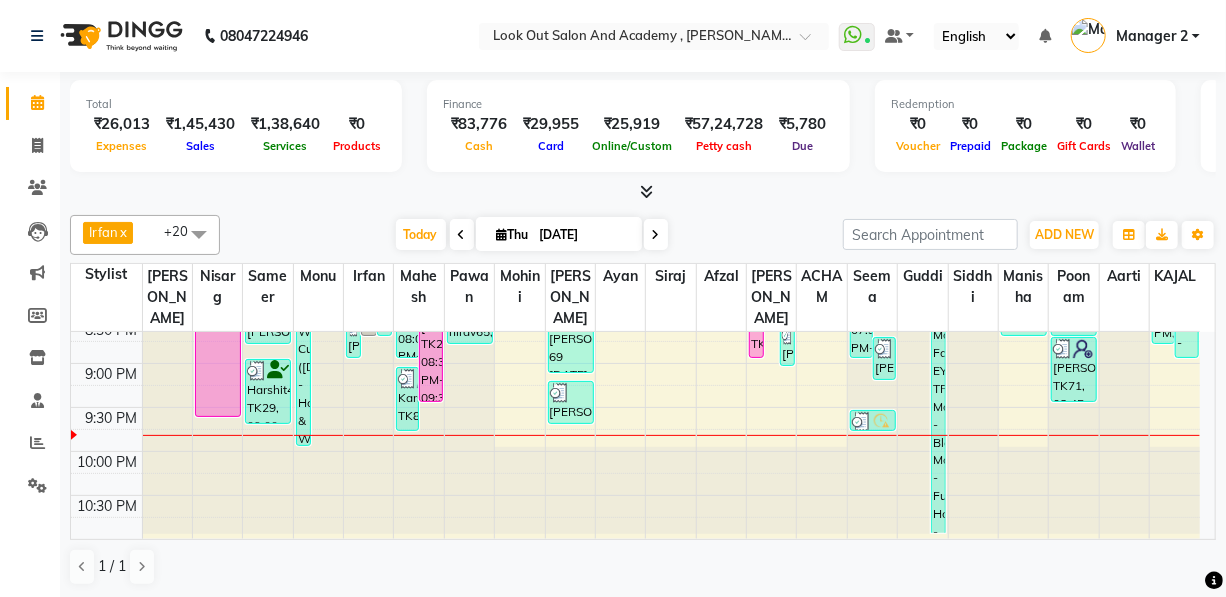 click at bounding box center (656, 234) 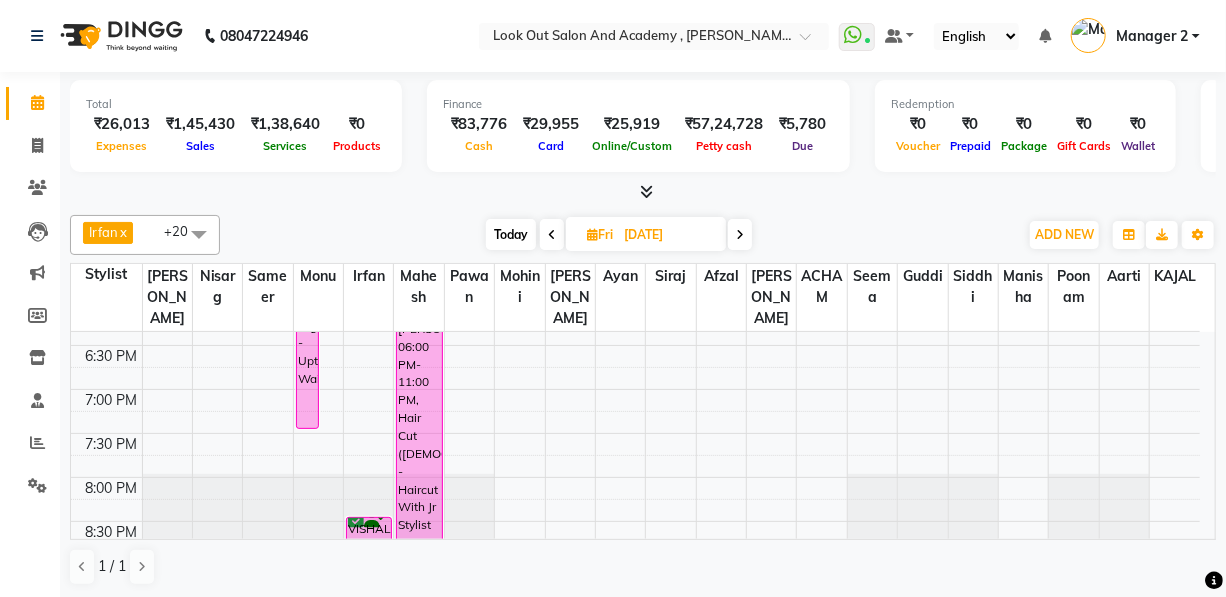 scroll, scrollTop: 818, scrollLeft: 0, axis: vertical 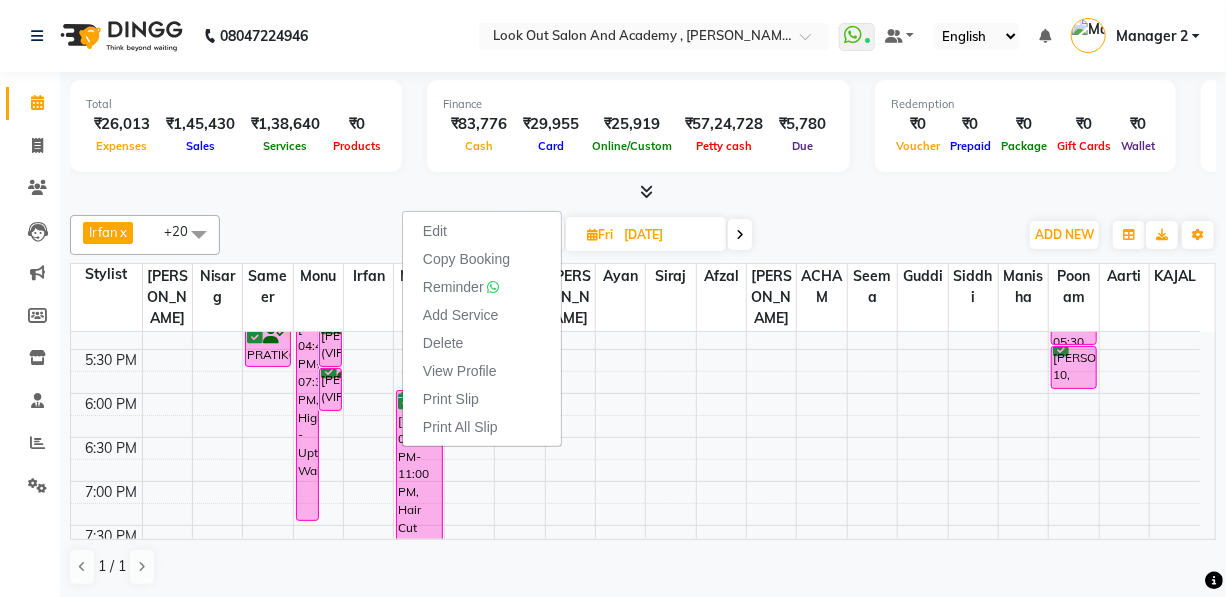 click on "Finance  ₹83,776  Cash ₹29,955  Card ₹25,919  Online/Custom ₹57,24,728 Petty cash ₹5,780 Due" at bounding box center [638, 126] 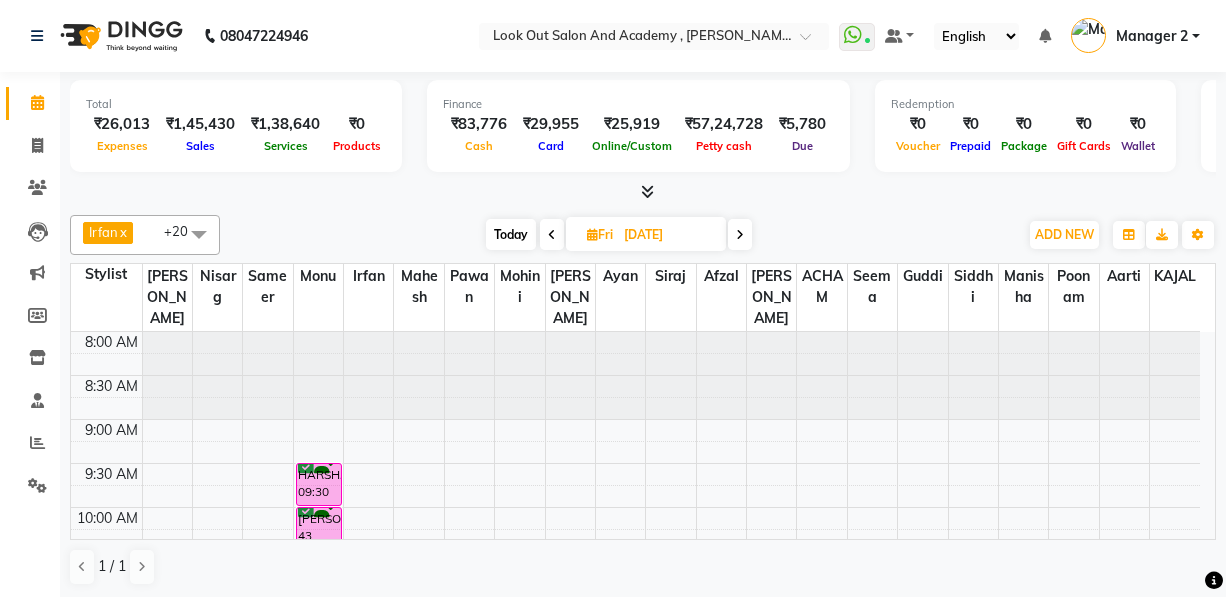 scroll, scrollTop: 0, scrollLeft: 0, axis: both 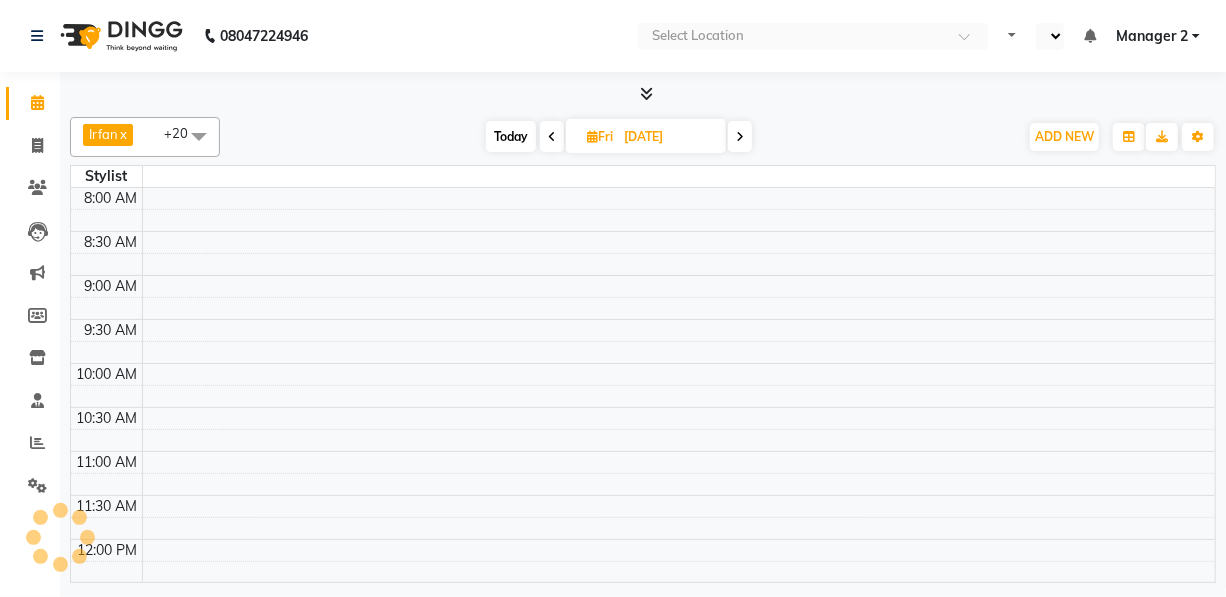 select on "en" 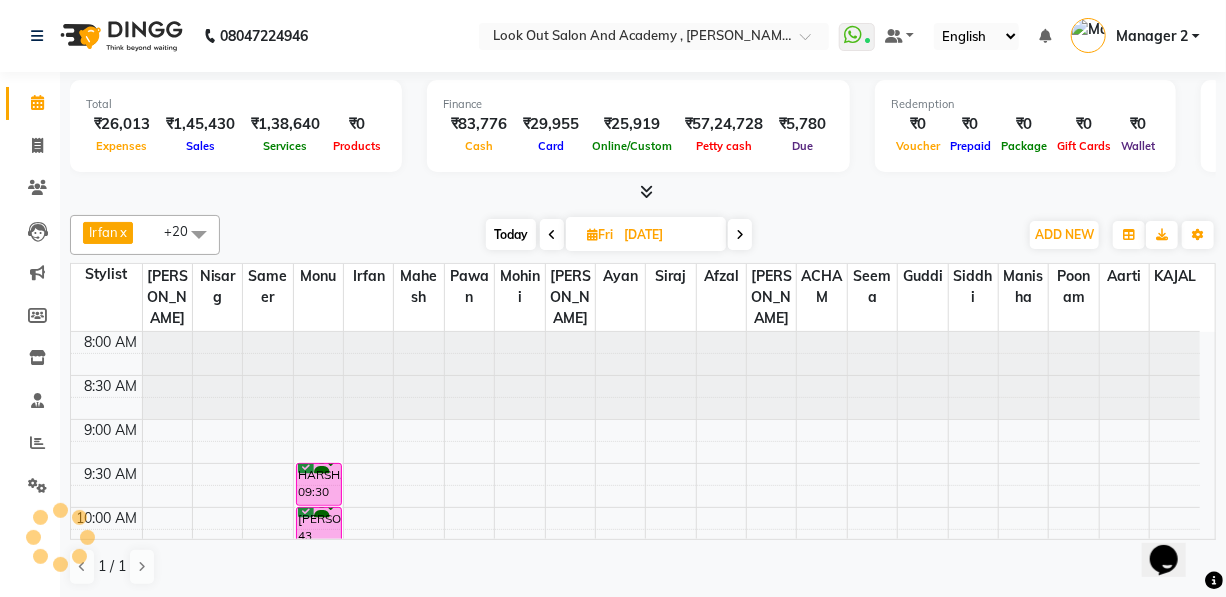 scroll, scrollTop: 0, scrollLeft: 0, axis: both 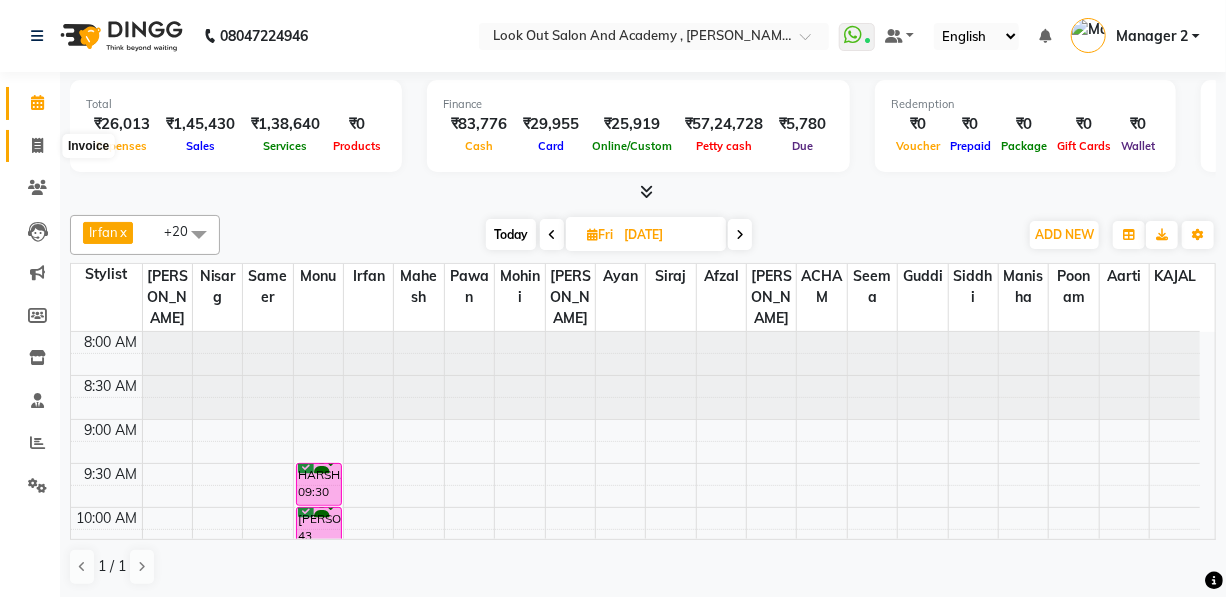 click 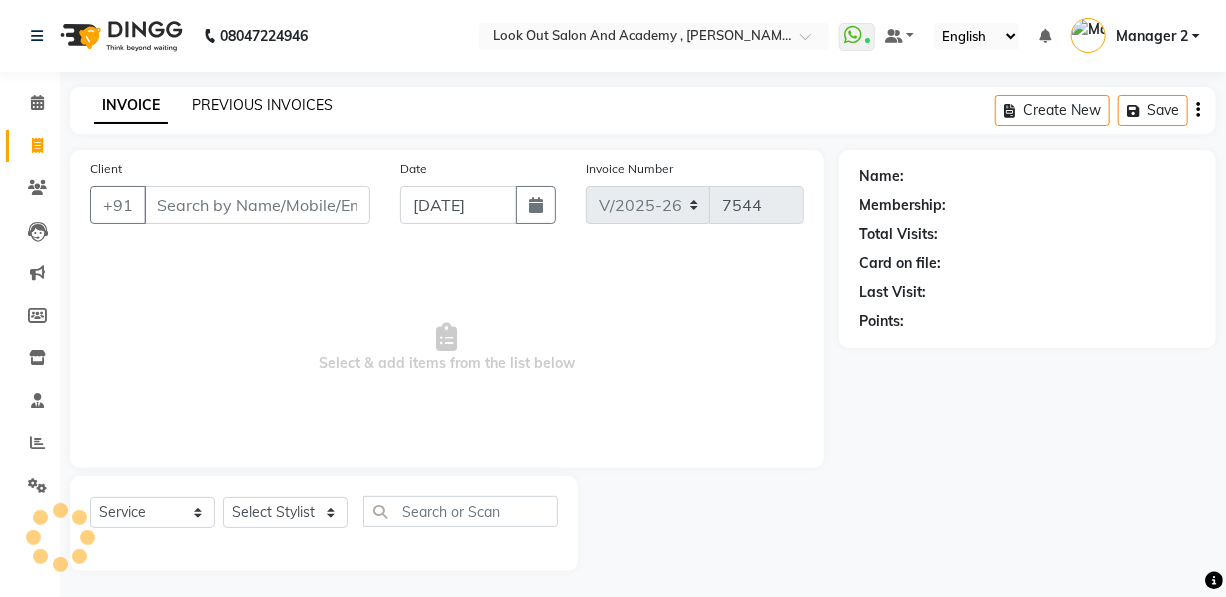 click on "PREVIOUS INVOICES" 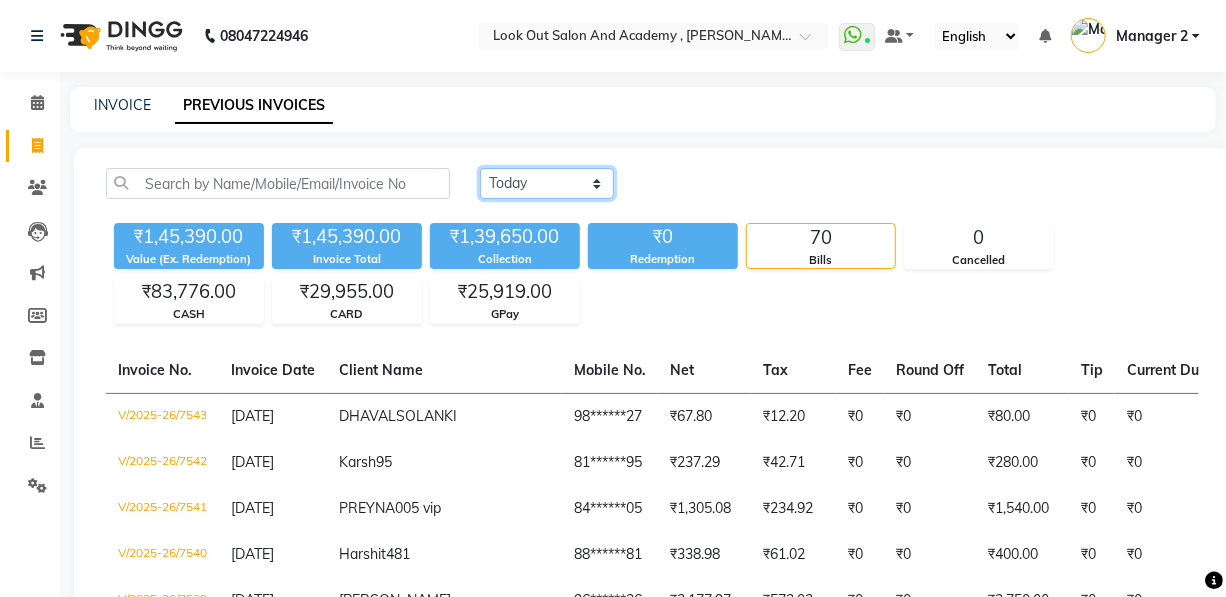 click on "Today Yesterday Custom Range" 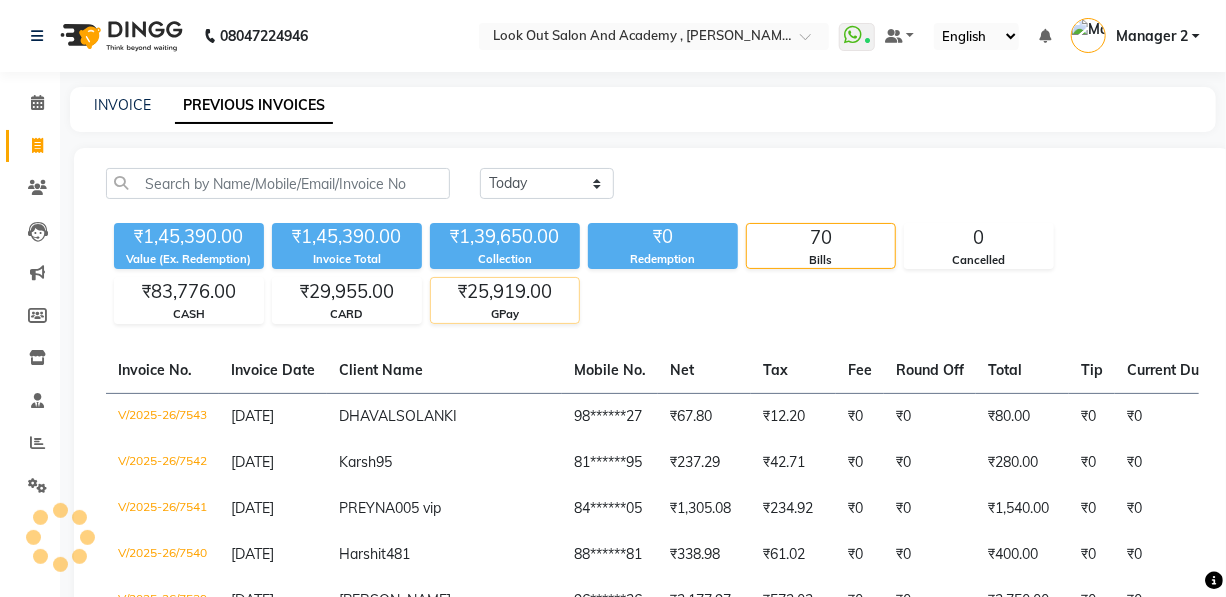 click on "₹25,919.00" 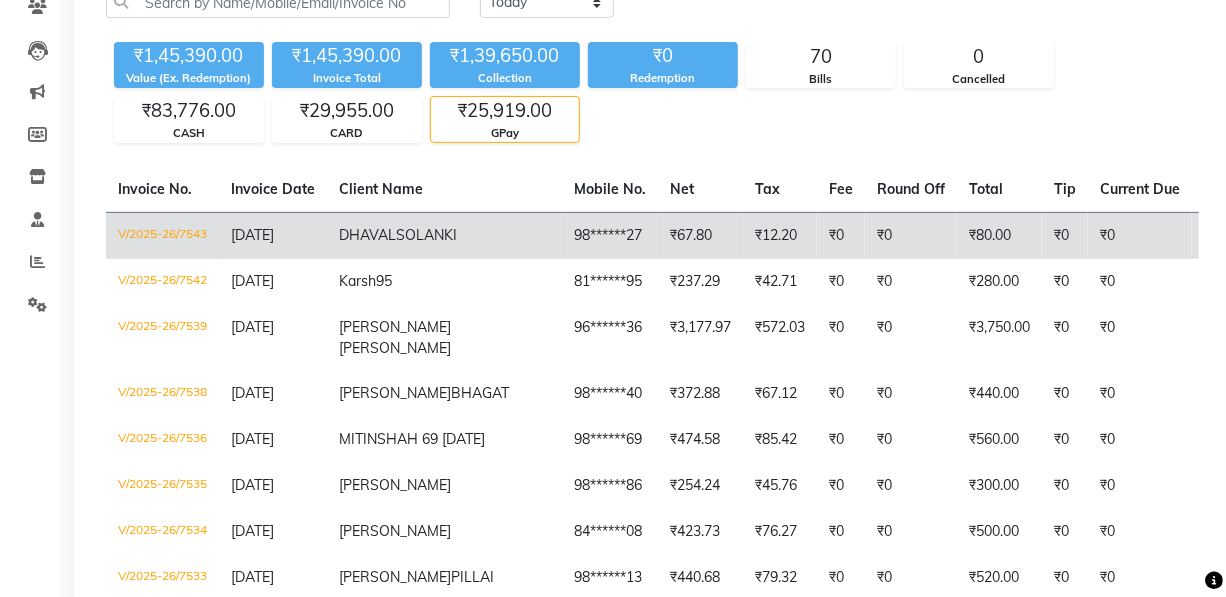 scroll, scrollTop: 272, scrollLeft: 0, axis: vertical 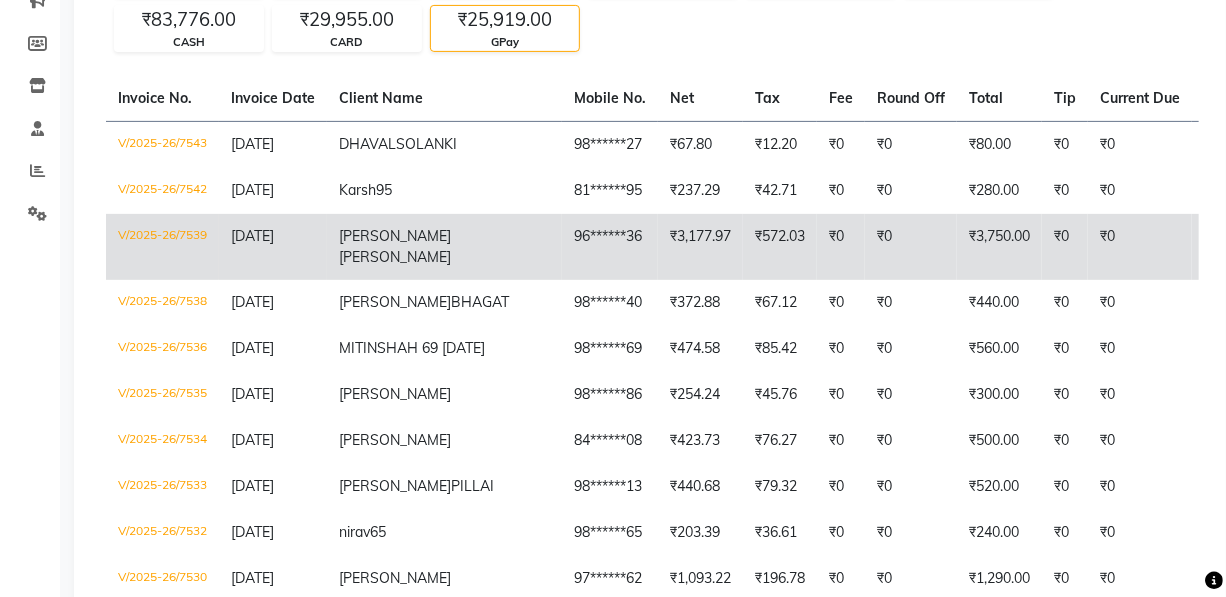 click on "₹3,750.00" 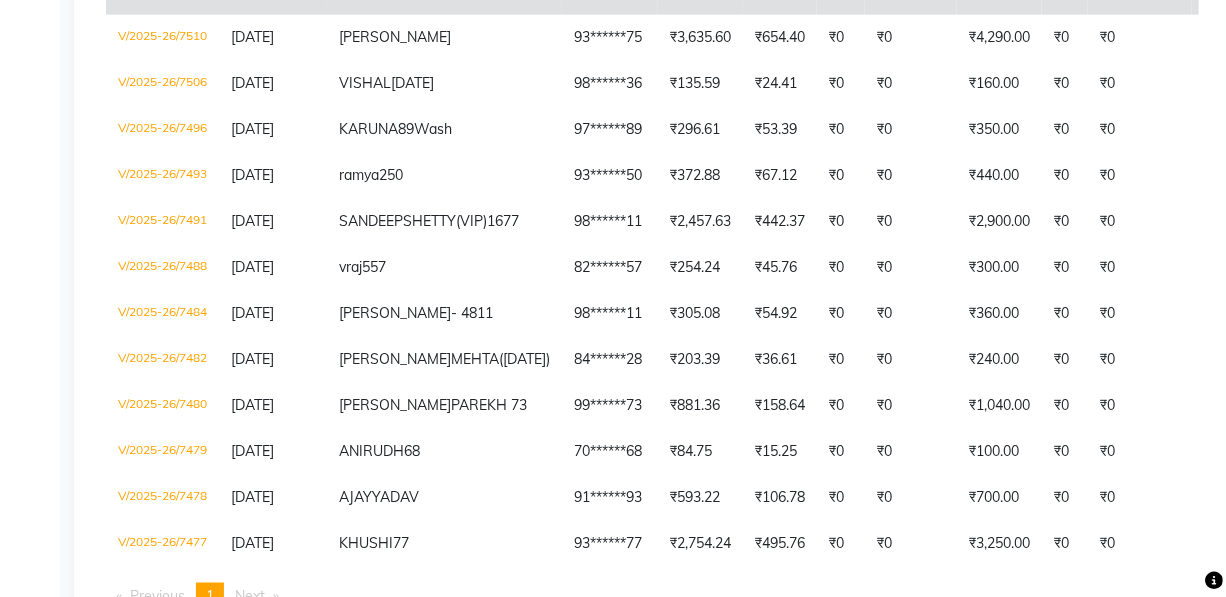 scroll, scrollTop: 1090, scrollLeft: 0, axis: vertical 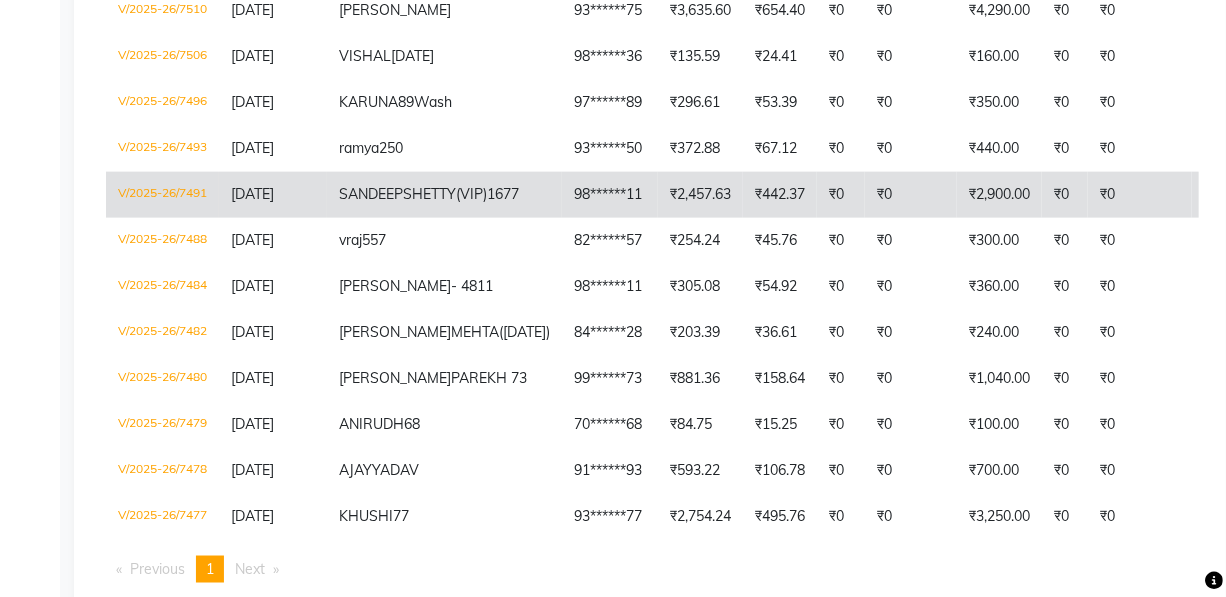 click on "₹2,900.00" 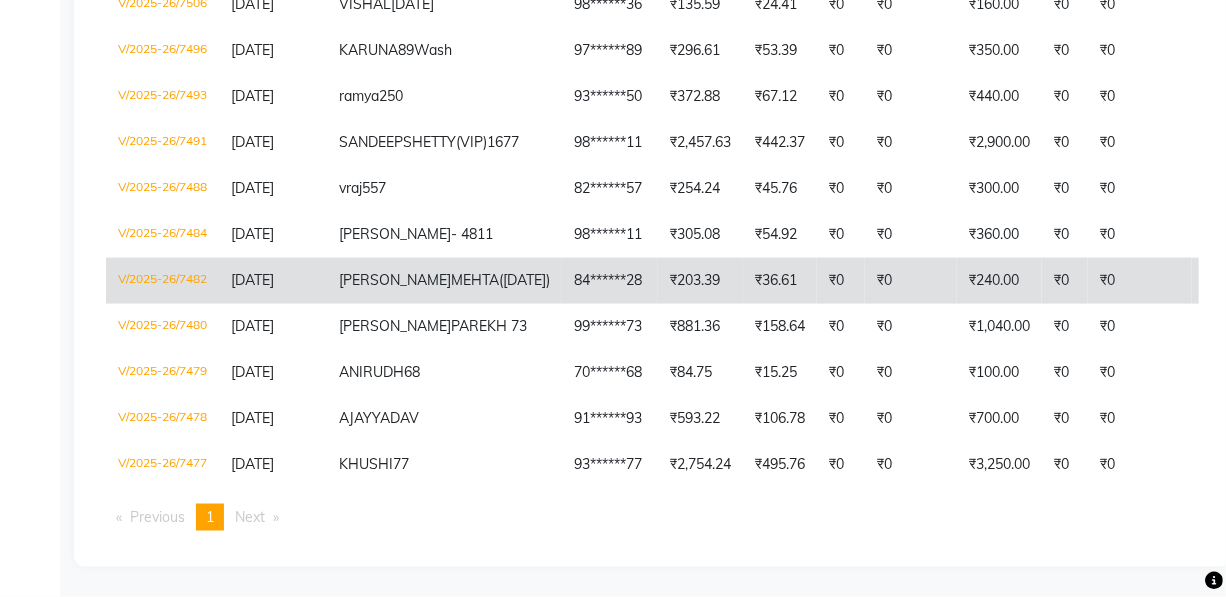 scroll, scrollTop: 1272, scrollLeft: 0, axis: vertical 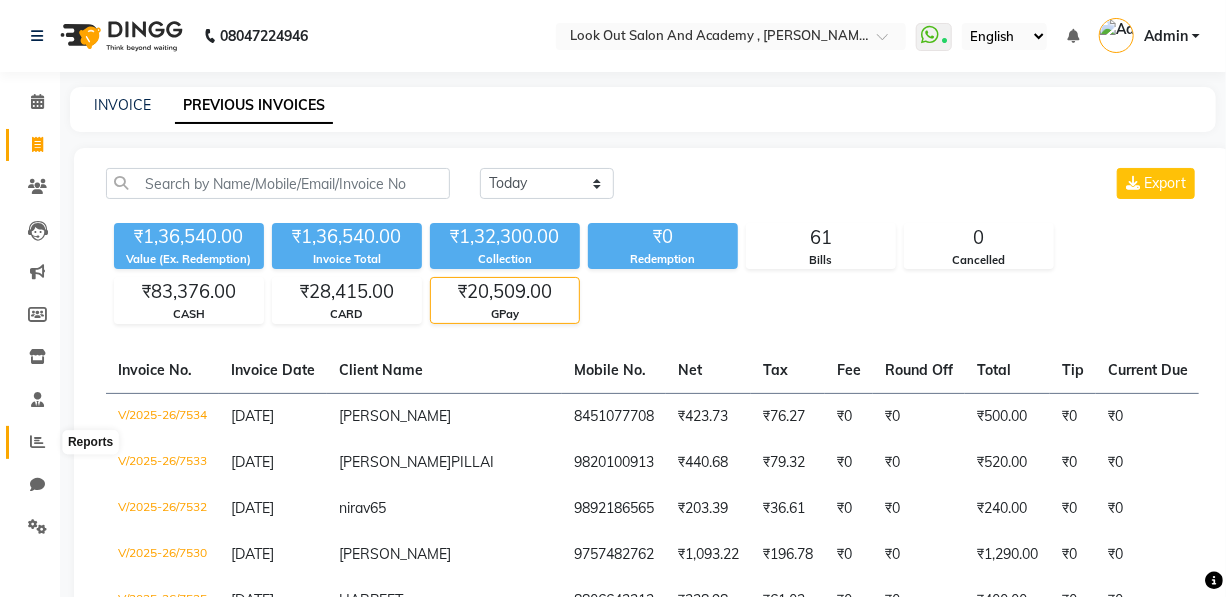 click 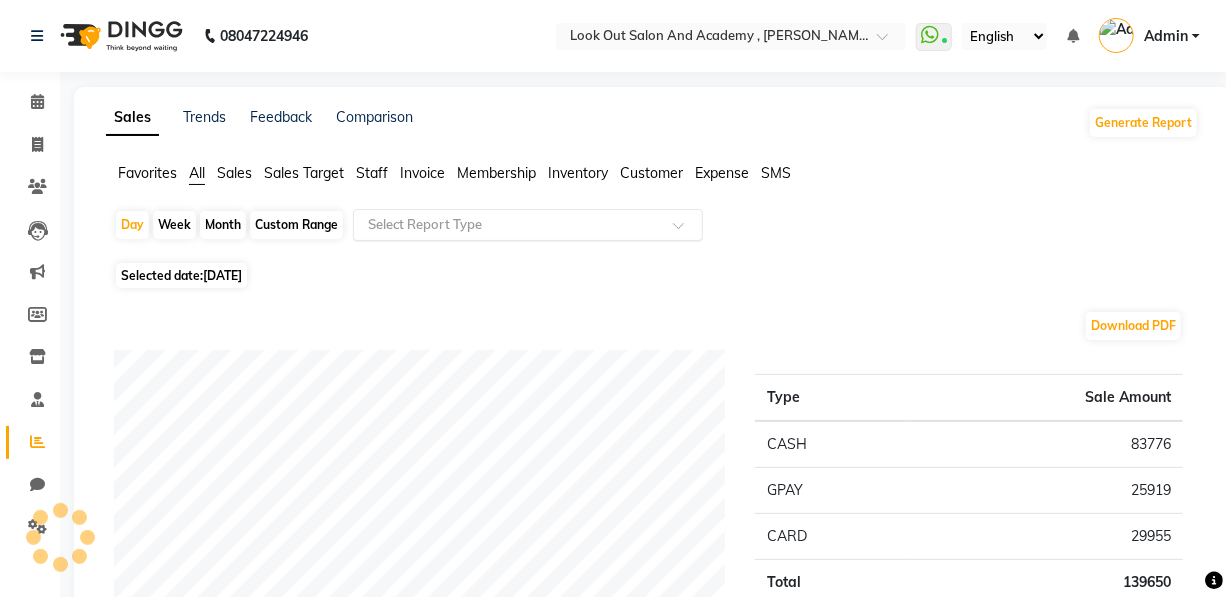 click on "Select Report Type" 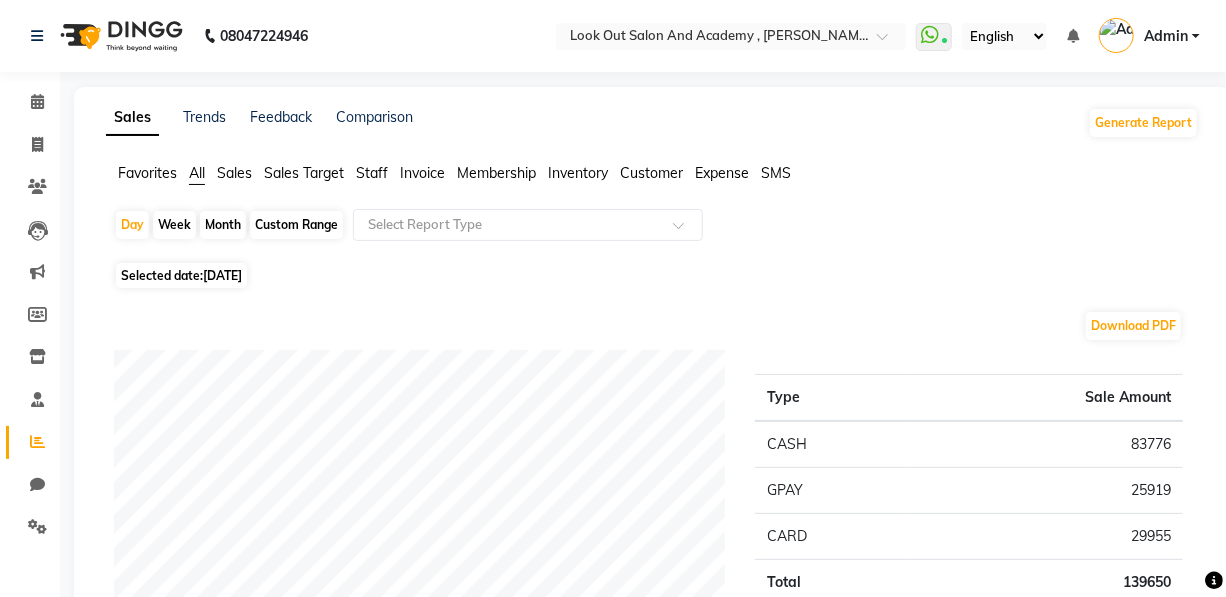 click on "Sales Target" 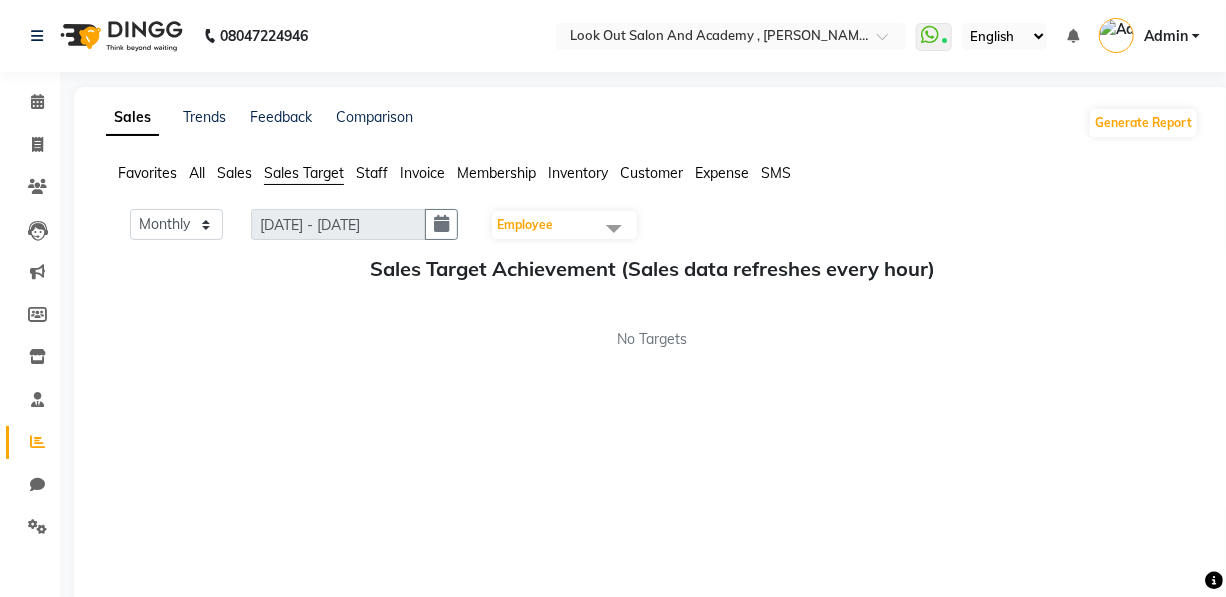 click on "Favorites All Sales Sales Target Staff Invoice Membership Inventory Customer Expense SMS" 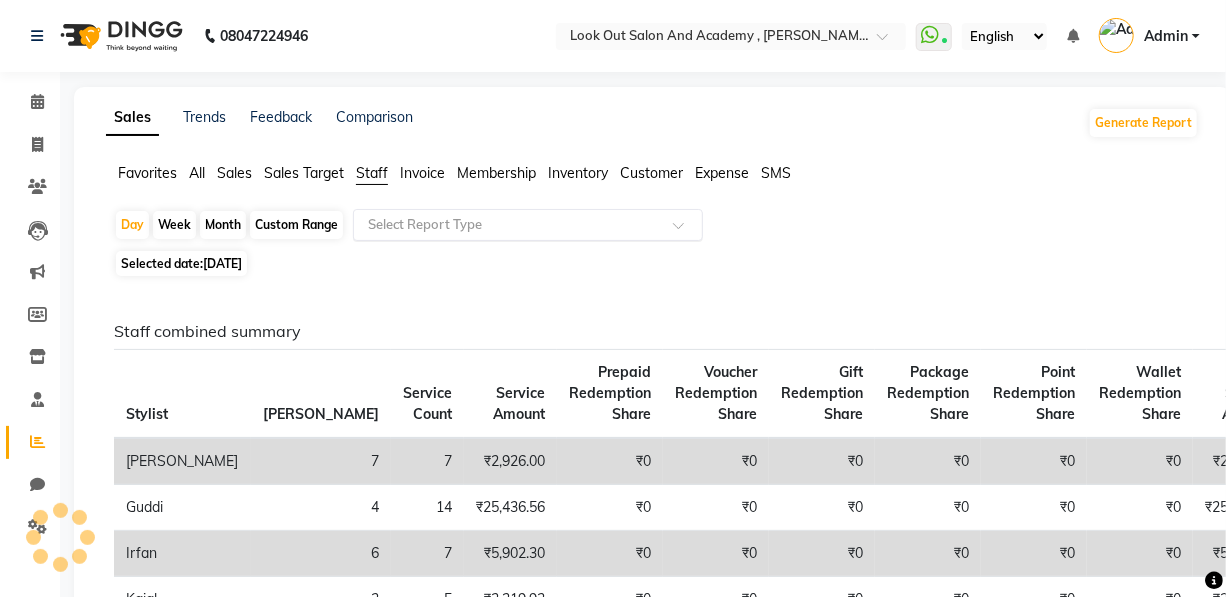 click on "Select Report Type" 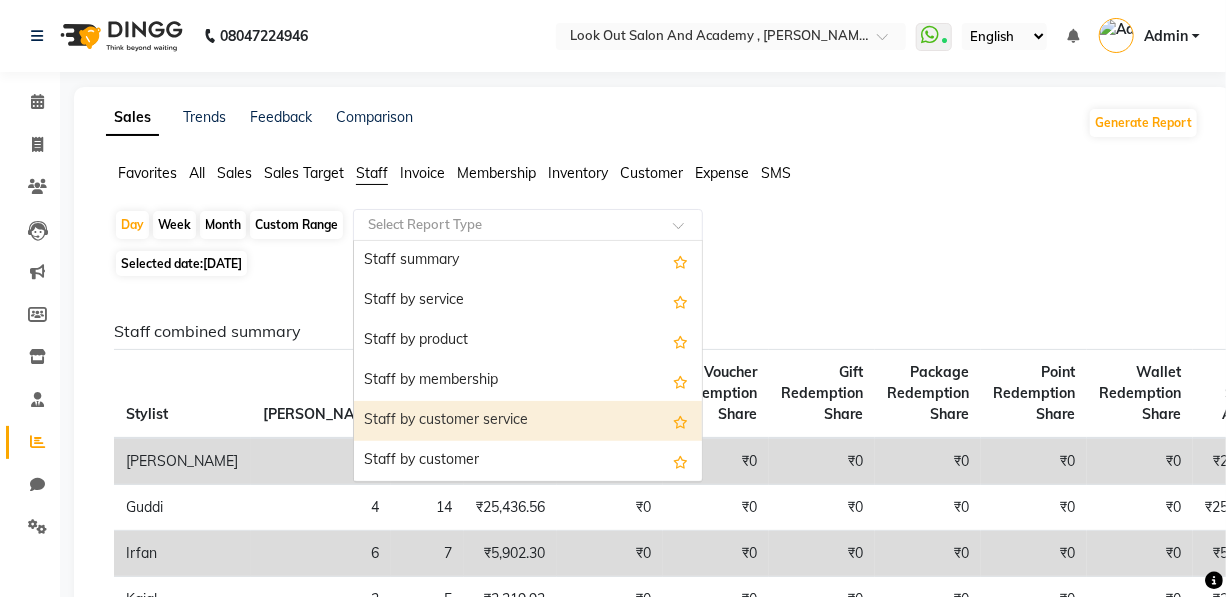 click on "Staff by customer service" at bounding box center (528, 421) 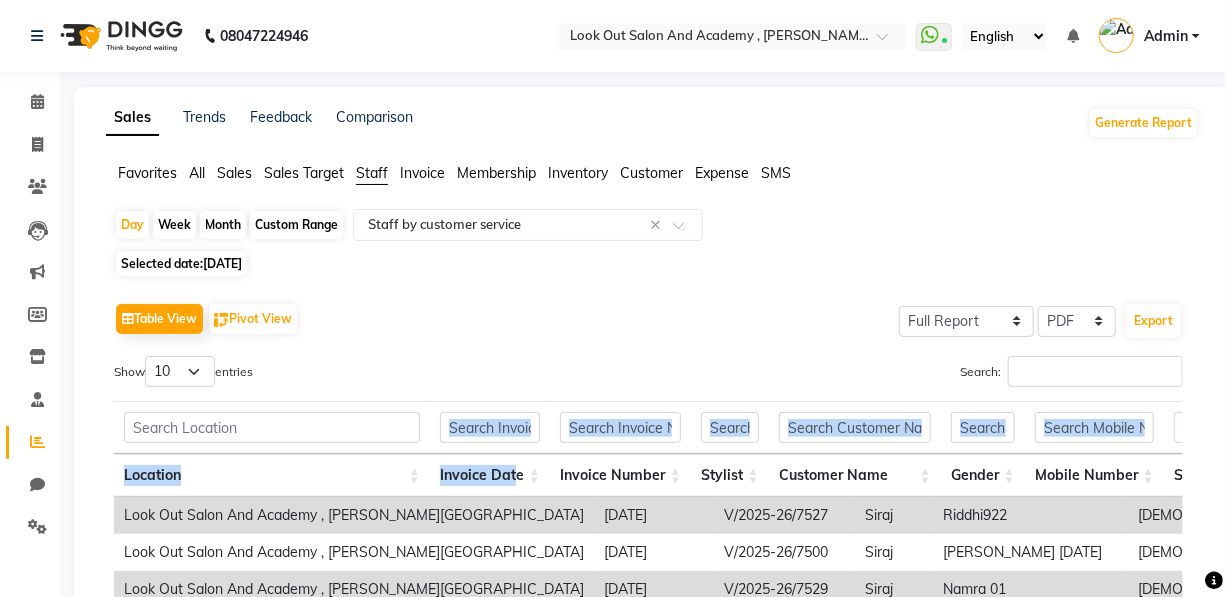 drag, startPoint x: 530, startPoint y: 408, endPoint x: 516, endPoint y: 442, distance: 36.769554 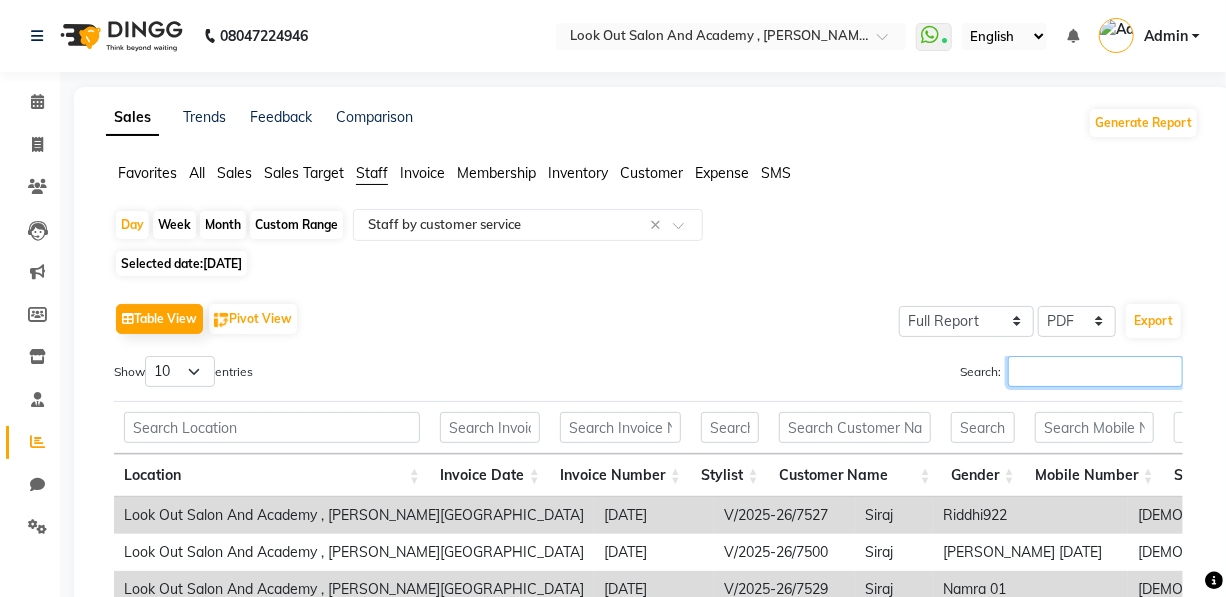 click on "Search:" at bounding box center [1095, 371] 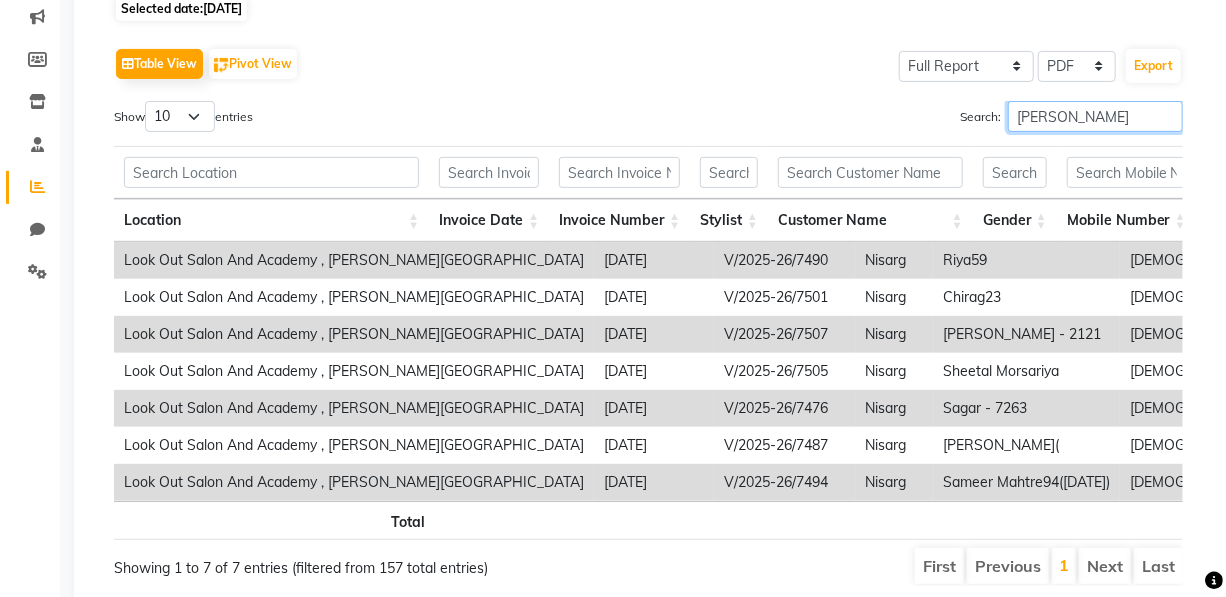 scroll, scrollTop: 339, scrollLeft: 0, axis: vertical 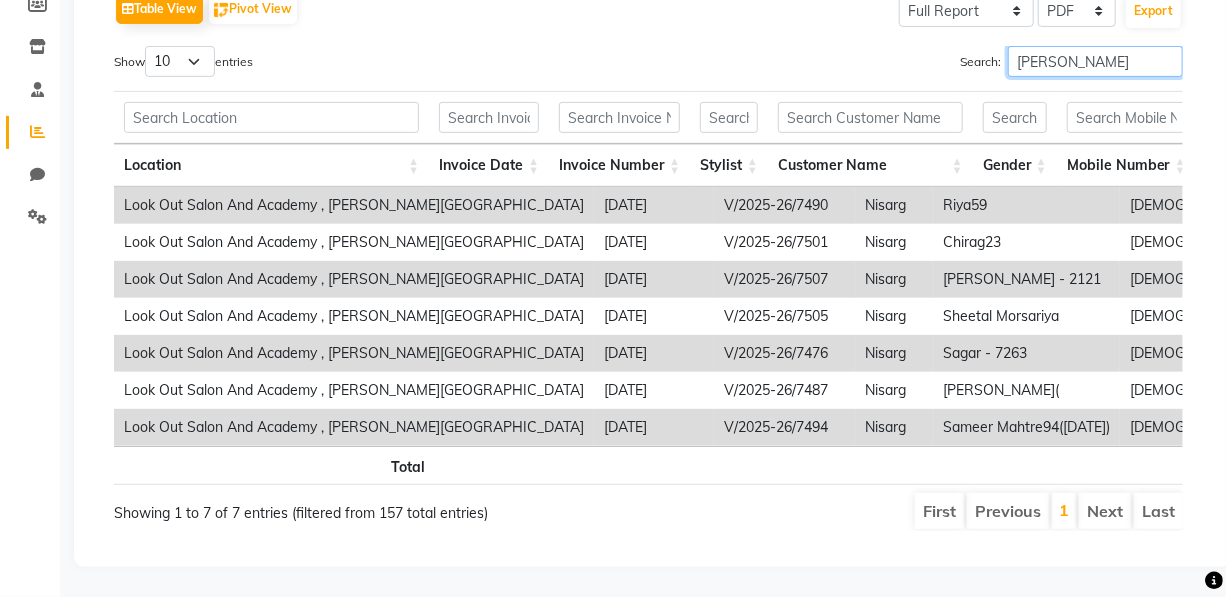 type on "NISARG" 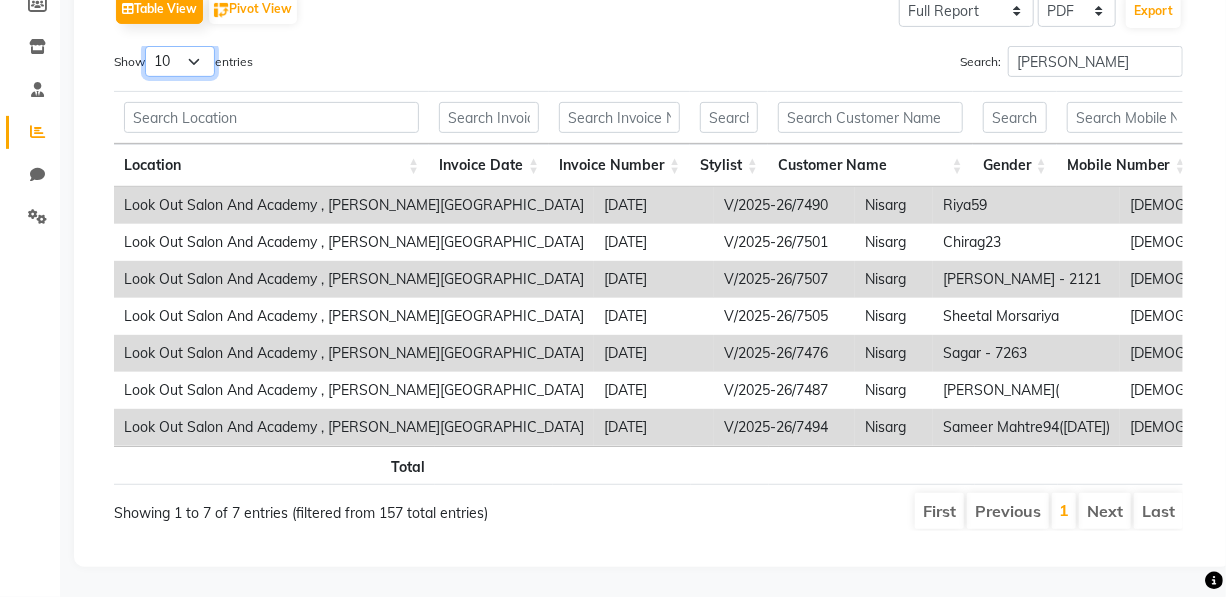drag, startPoint x: 197, startPoint y: 26, endPoint x: 195, endPoint y: 43, distance: 17.117243 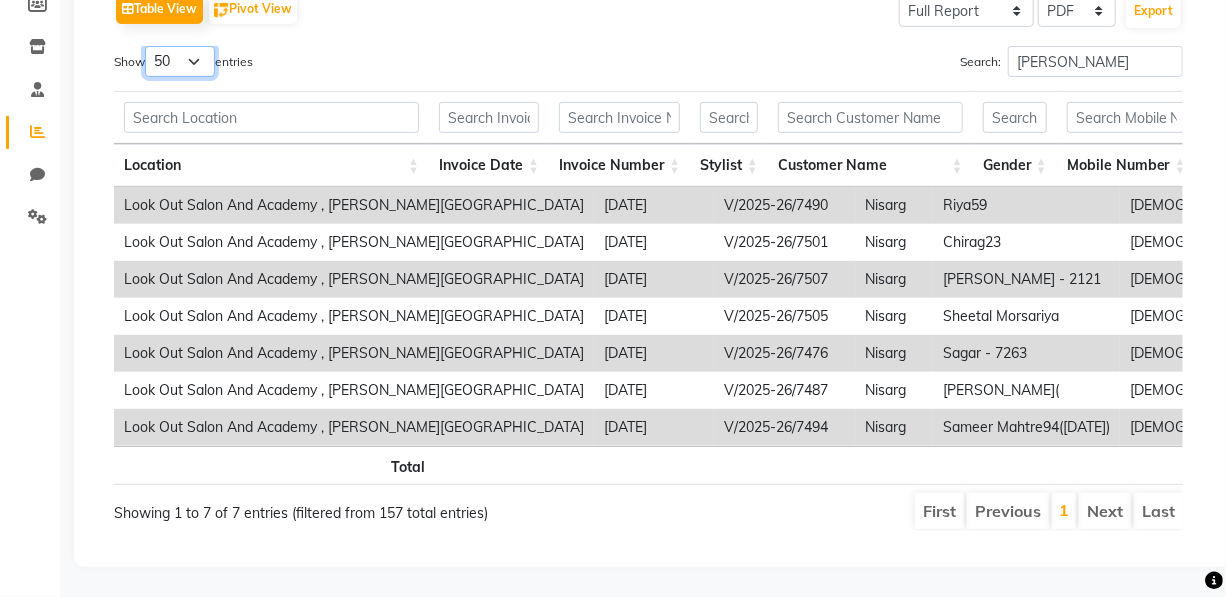 click on "10 25 50 100" at bounding box center [180, 61] 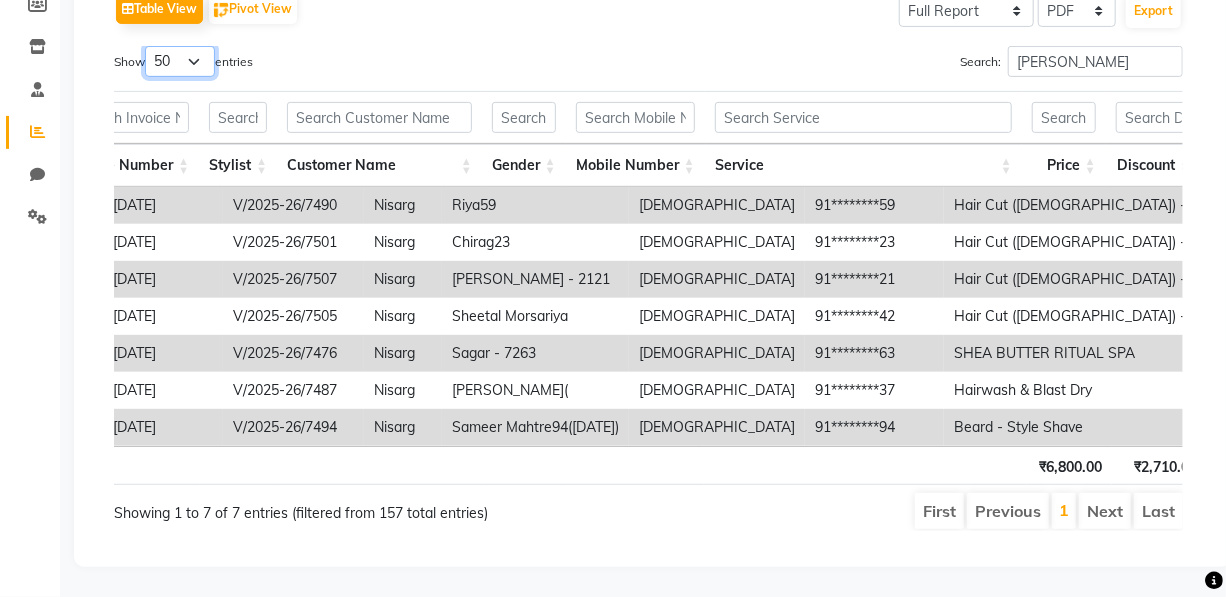 scroll, scrollTop: 0, scrollLeft: 741, axis: horizontal 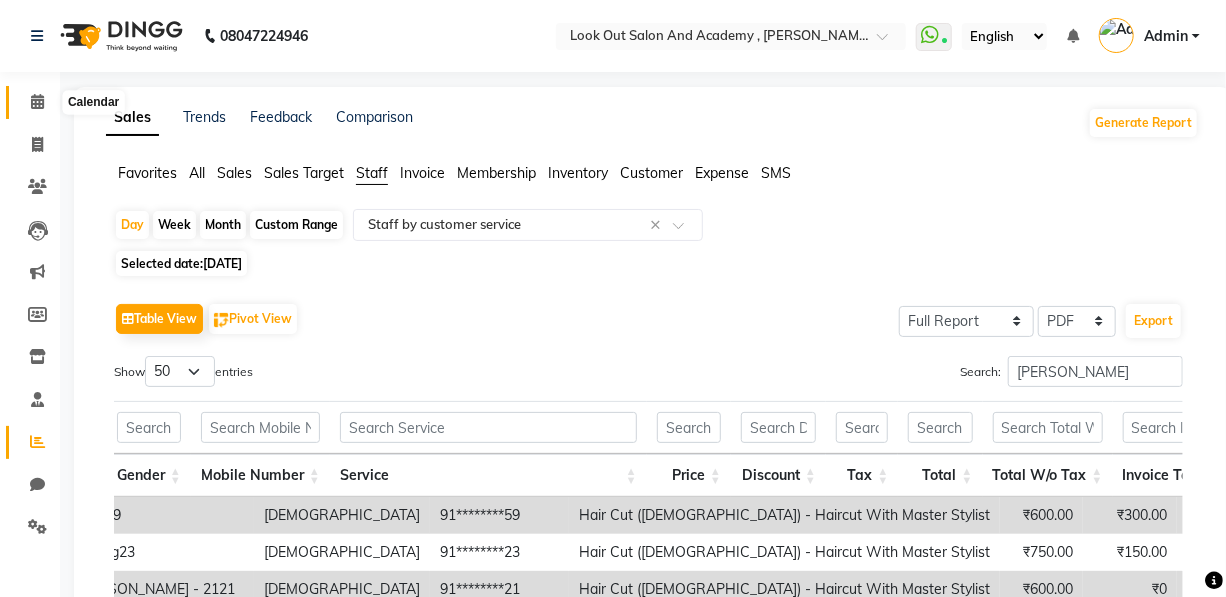 click 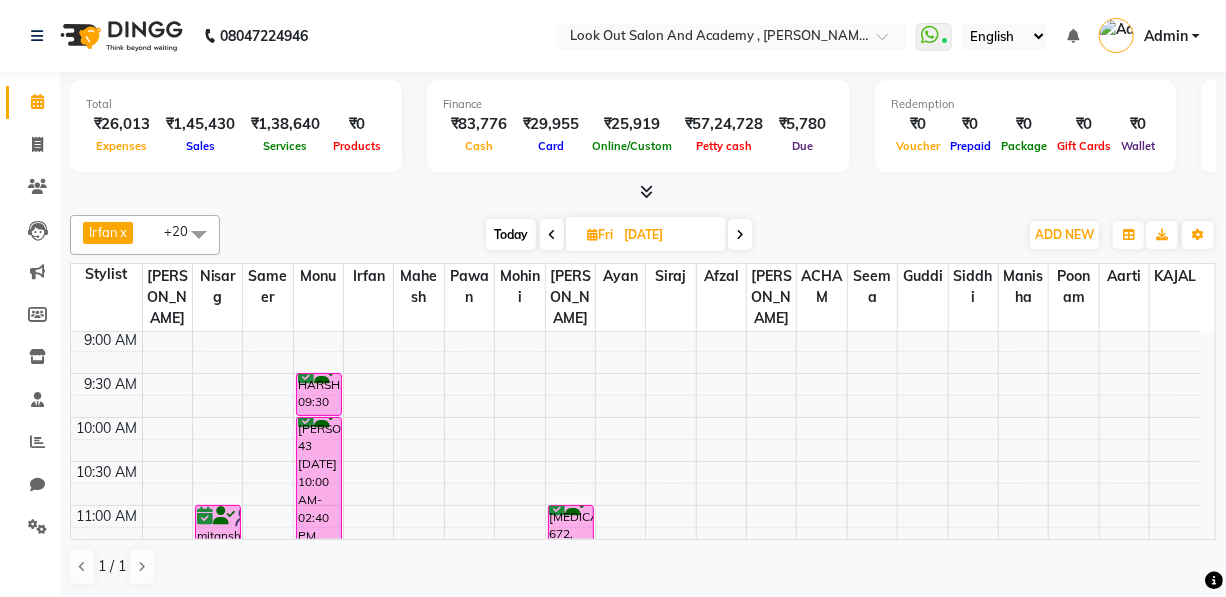 scroll, scrollTop: 272, scrollLeft: 0, axis: vertical 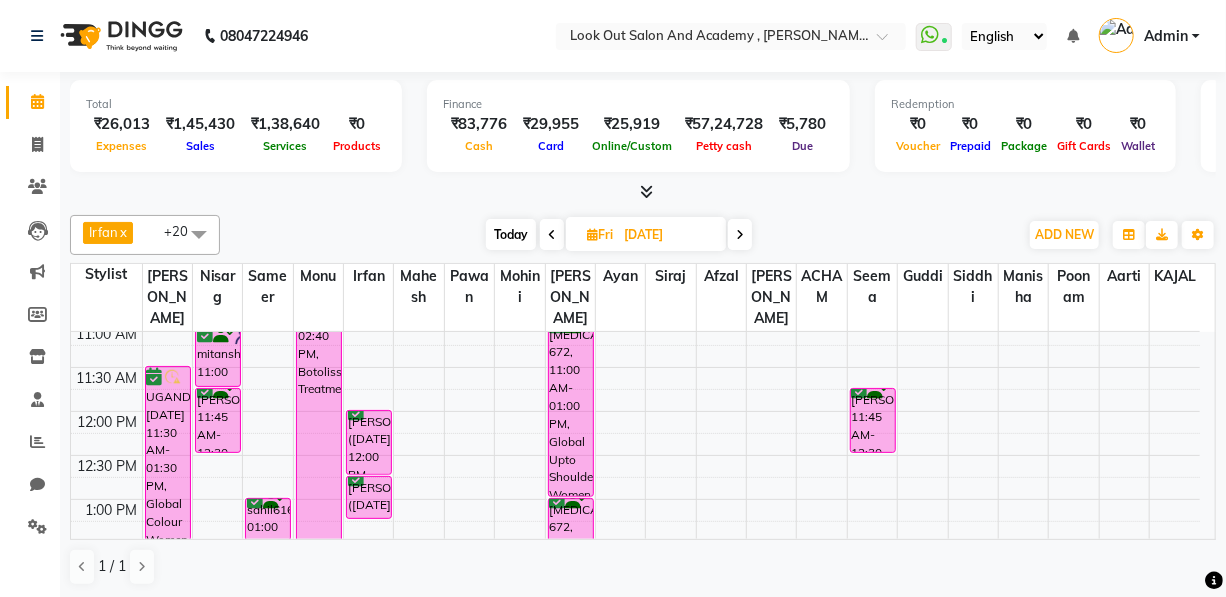 click on "Today" at bounding box center (511, 234) 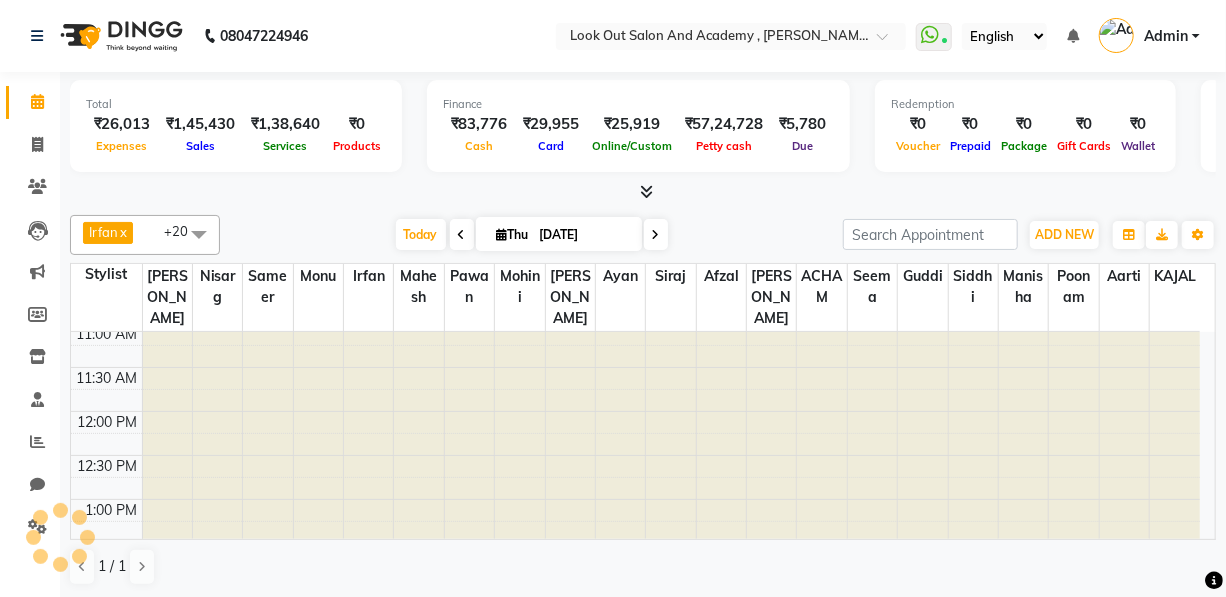 scroll, scrollTop: 1128, scrollLeft: 0, axis: vertical 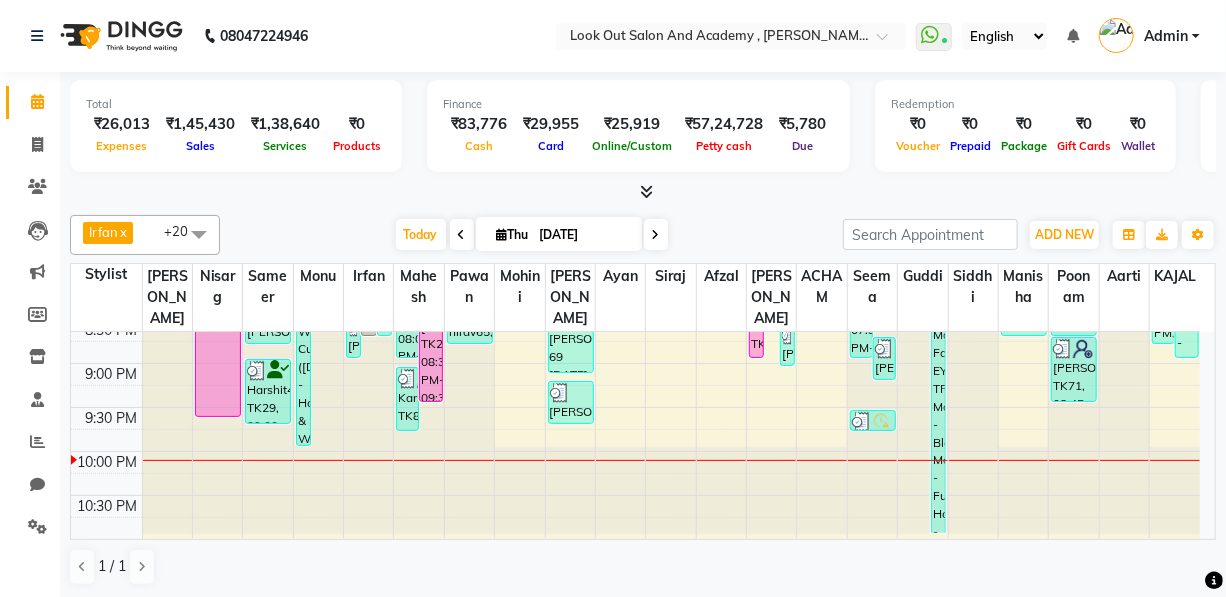 click at bounding box center (656, 235) 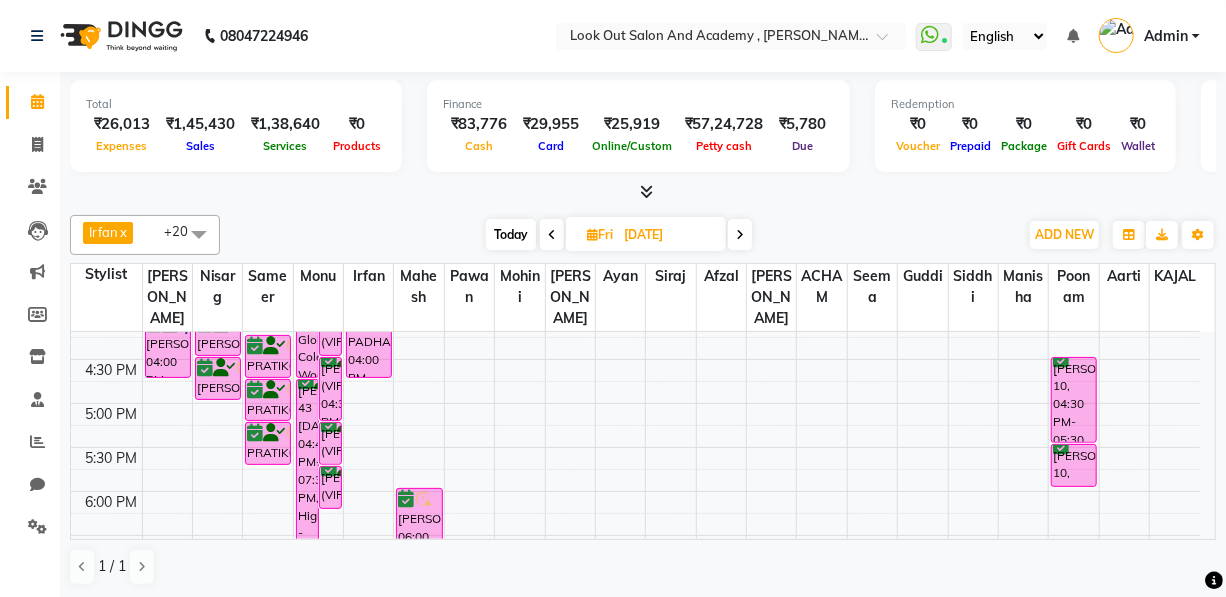scroll, scrollTop: 727, scrollLeft: 0, axis: vertical 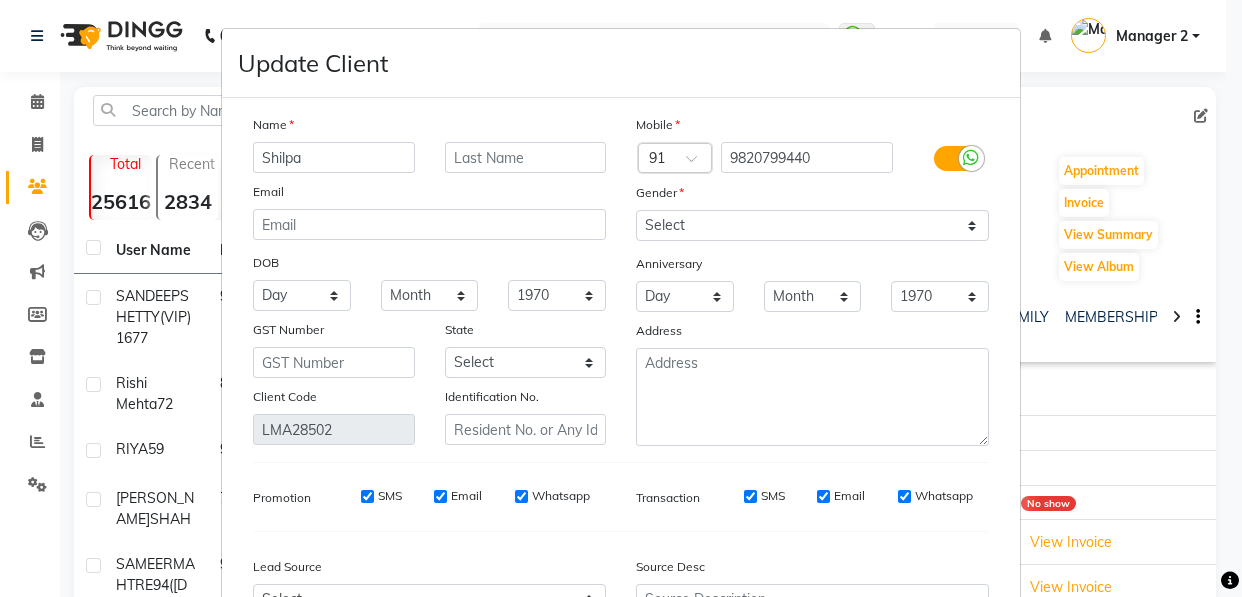 select on "[DEMOGRAPHIC_DATA]" 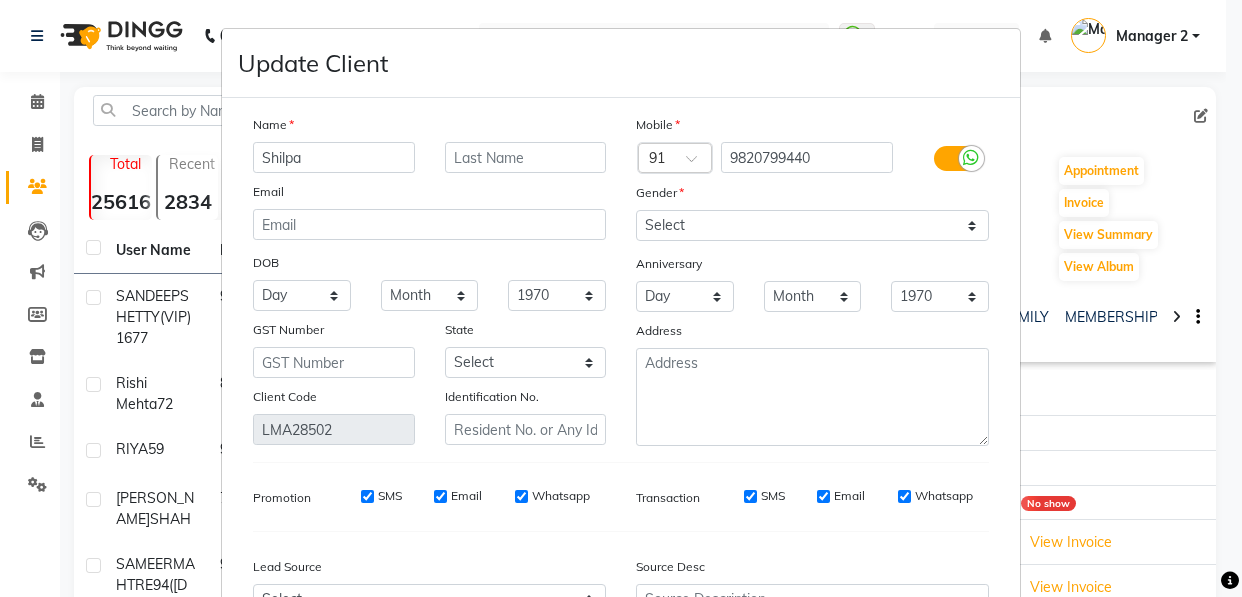 scroll, scrollTop: 0, scrollLeft: 0, axis: both 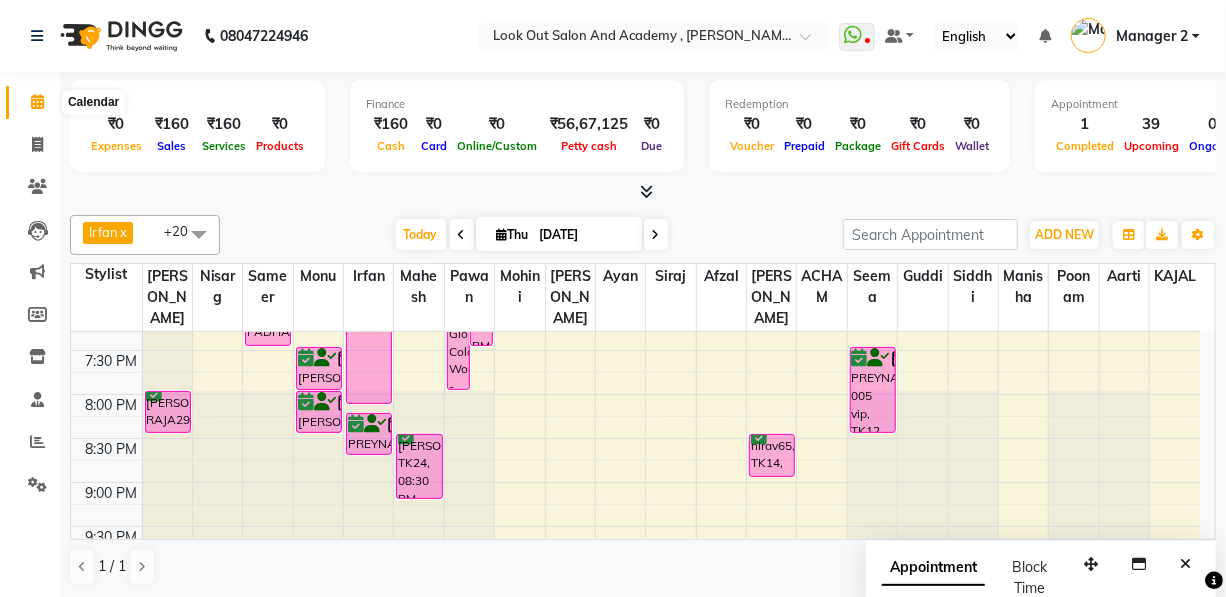 click 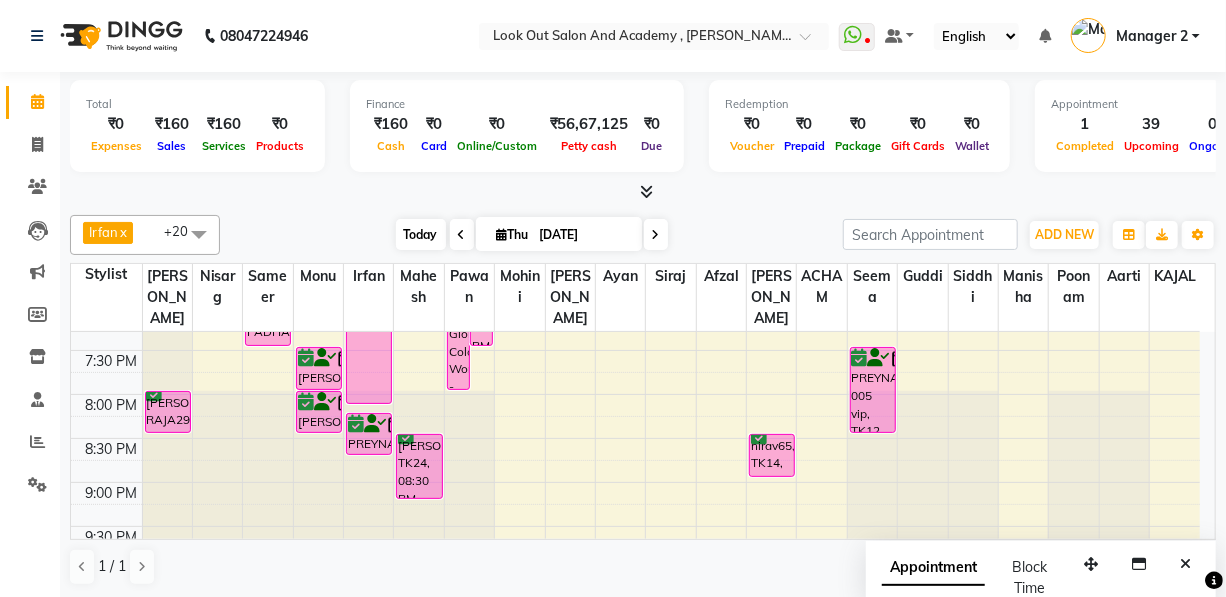 click on "Today" at bounding box center (421, 234) 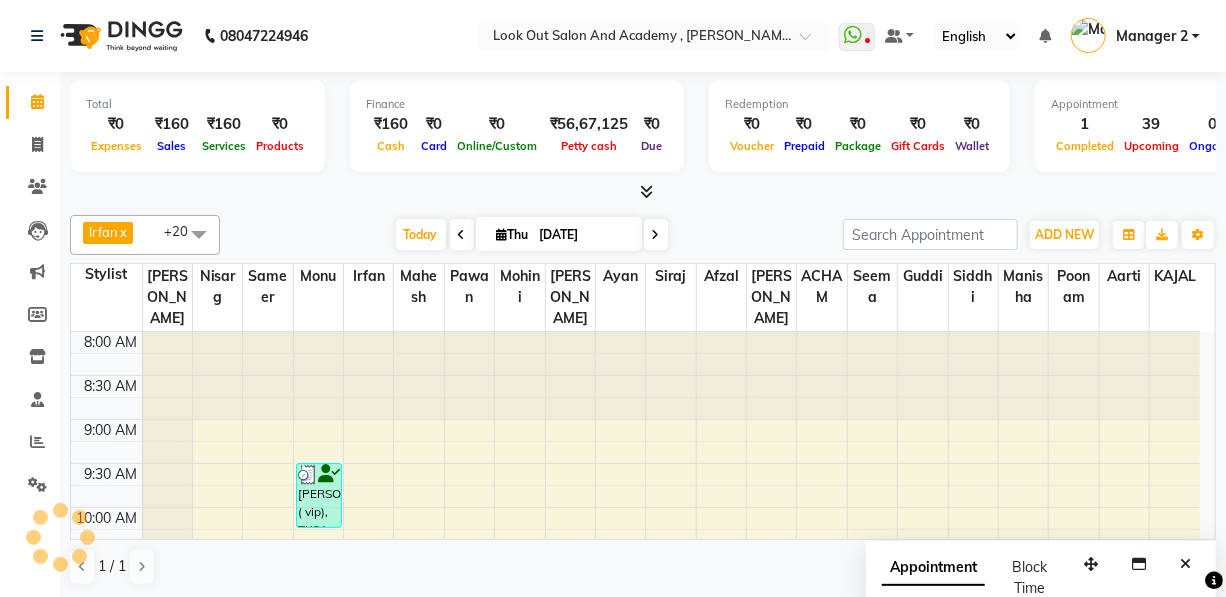 scroll, scrollTop: 1128, scrollLeft: 0, axis: vertical 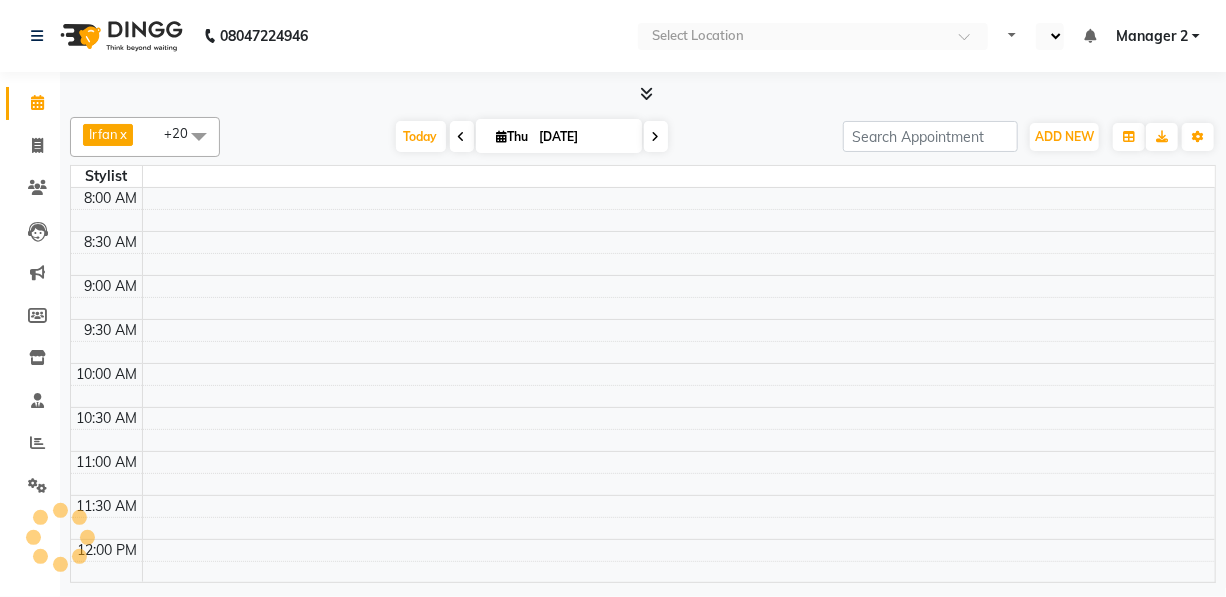 select on "en" 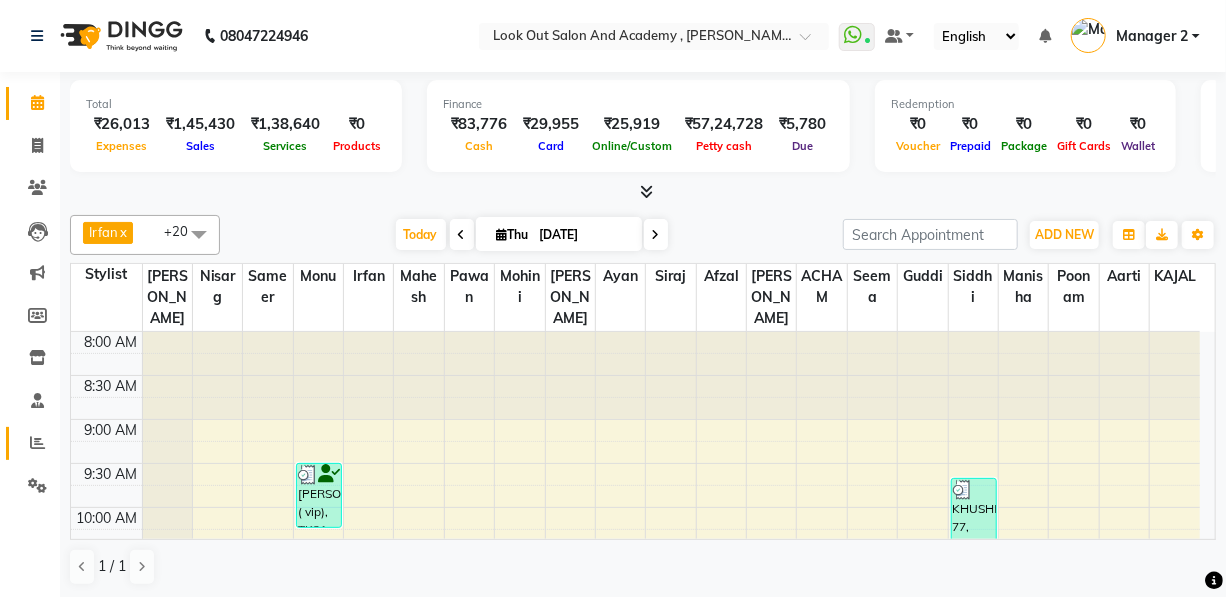 click 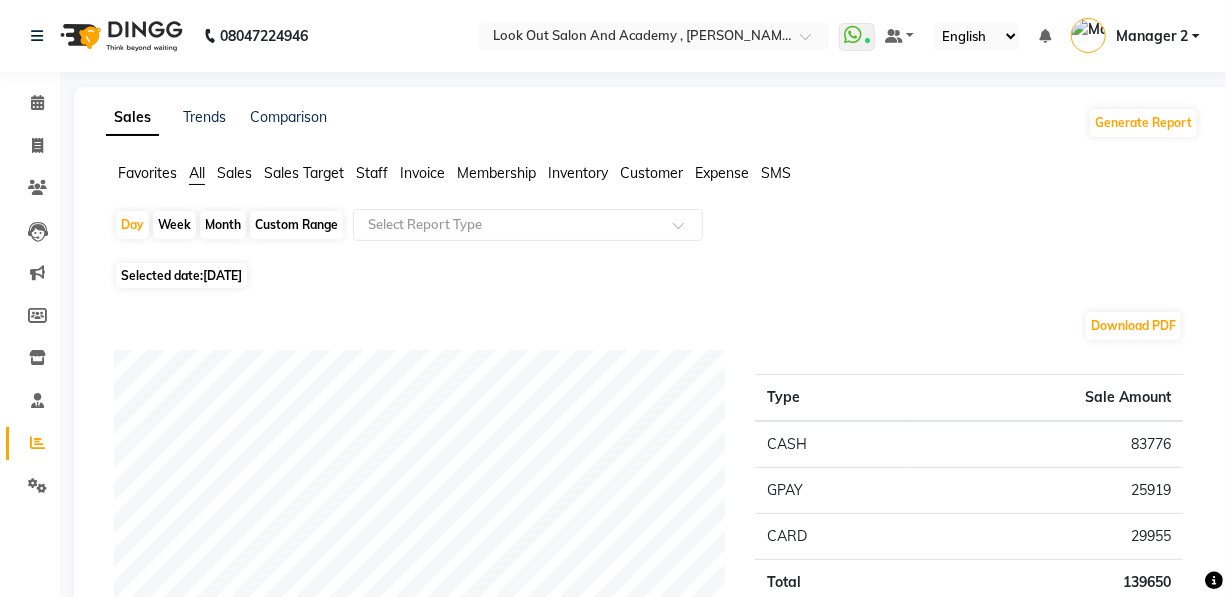 click on "Staff" 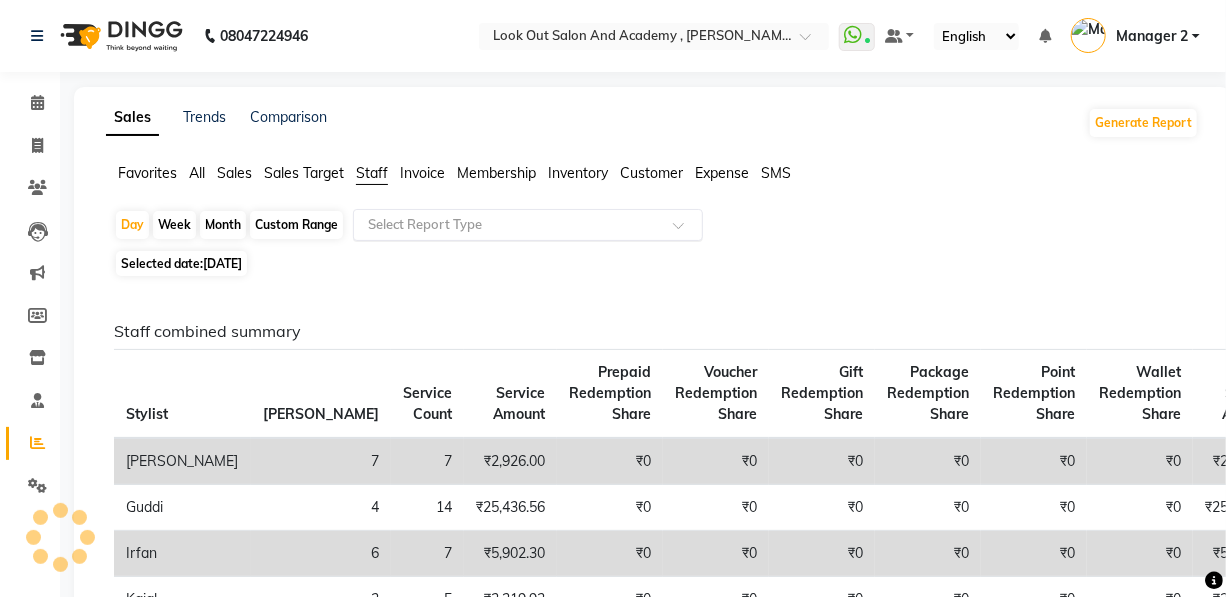 click 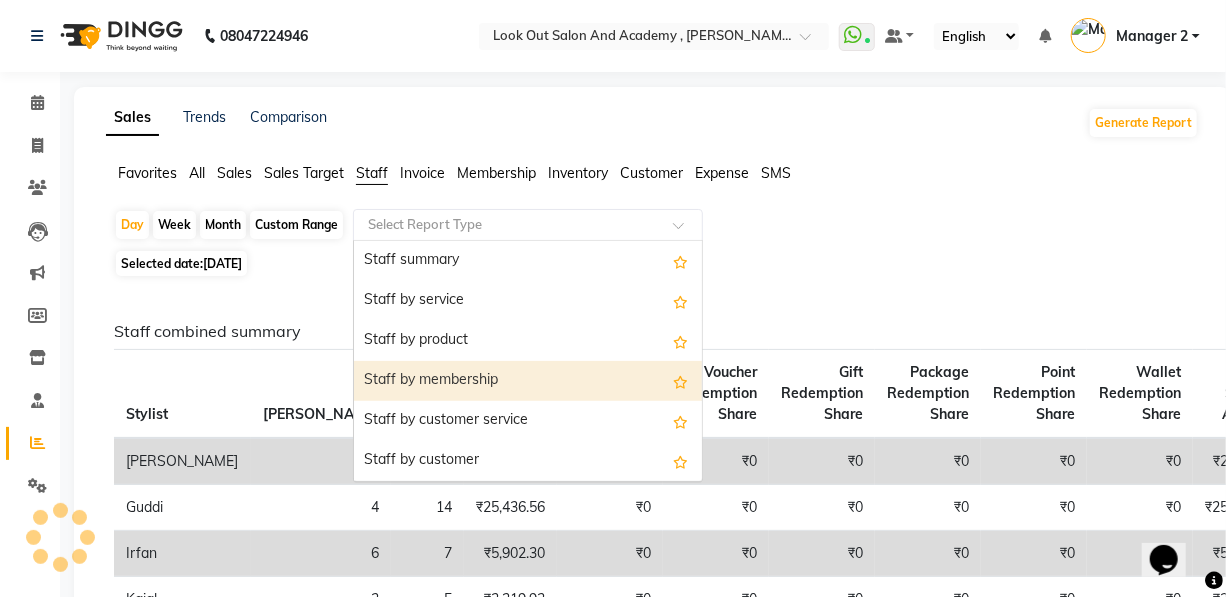 scroll, scrollTop: 0, scrollLeft: 0, axis: both 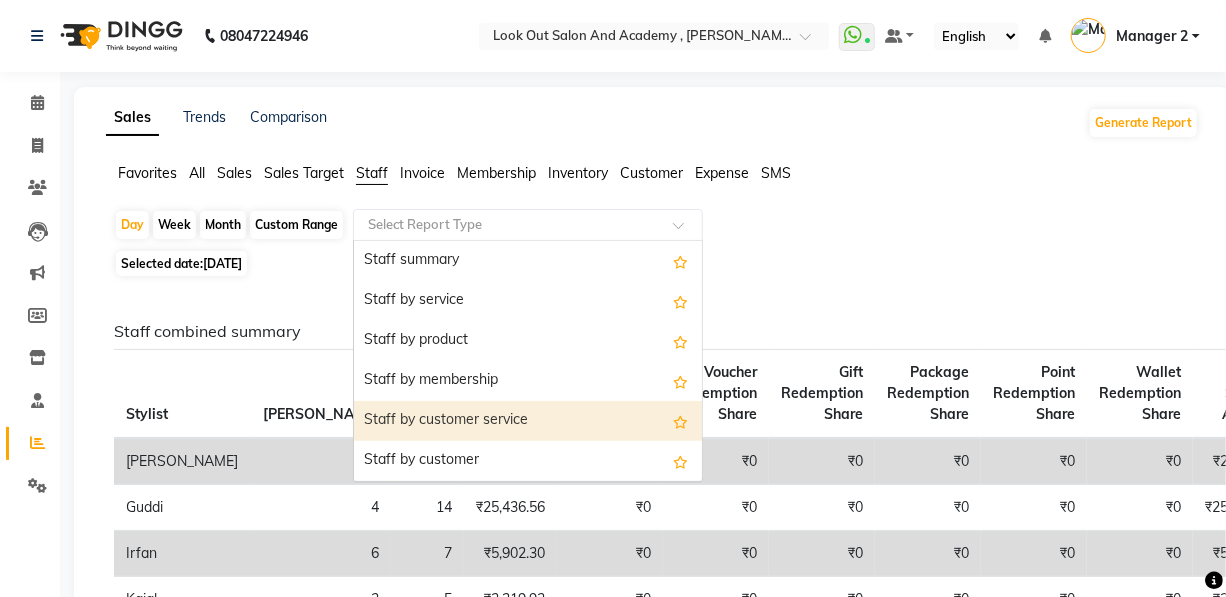 click on "Staff by customer service" at bounding box center [528, 421] 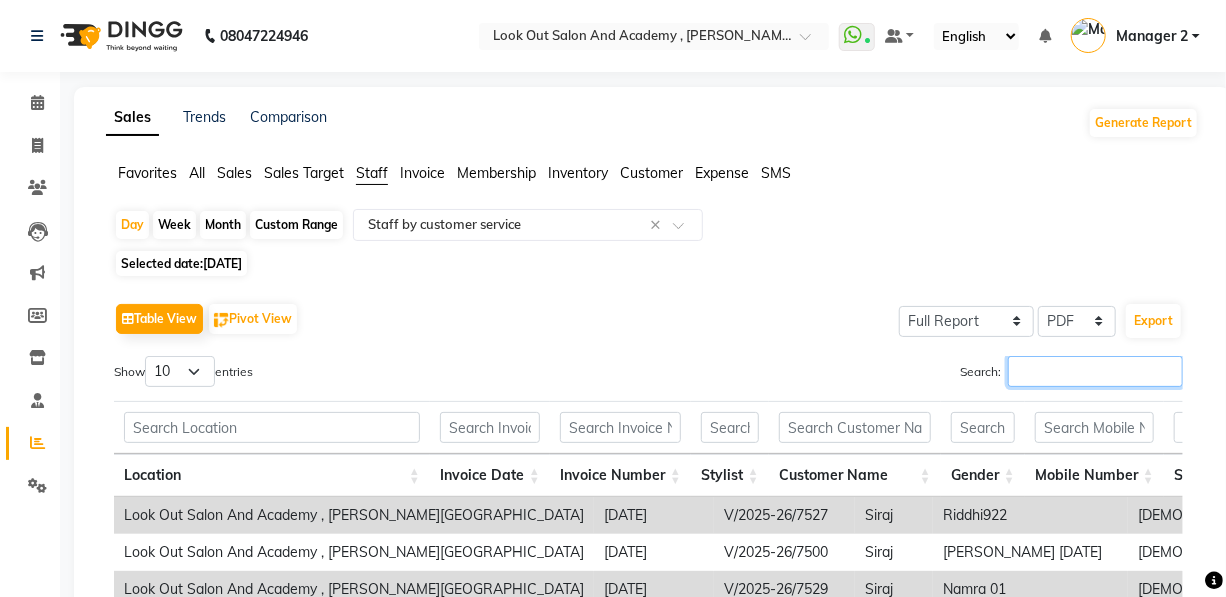 click on "Search:" at bounding box center (1095, 371) 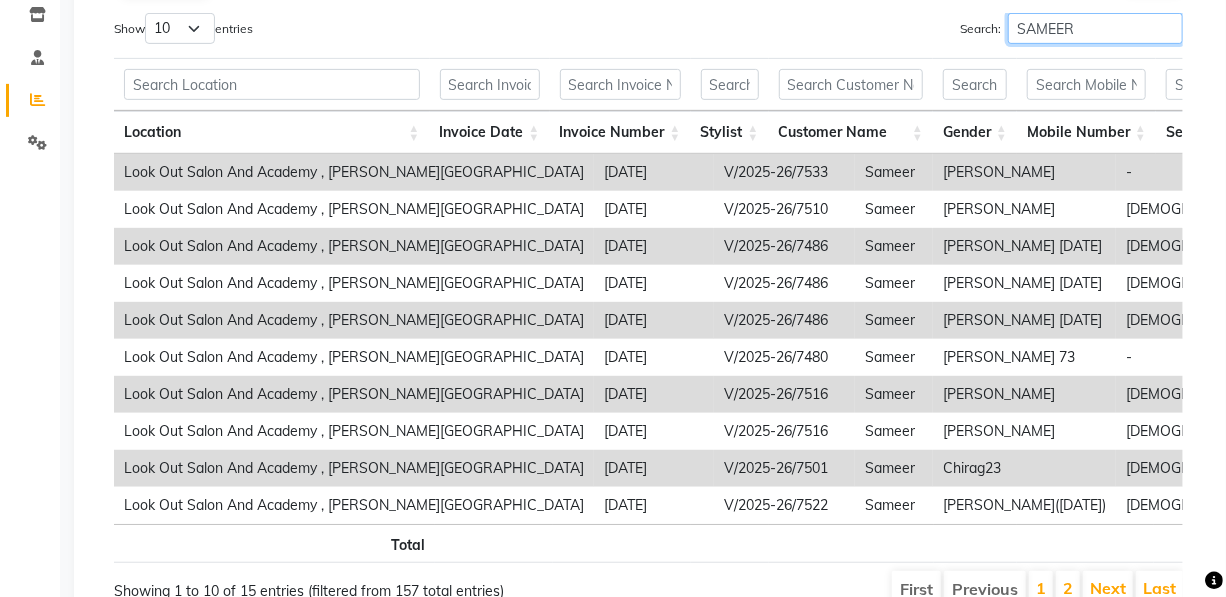 scroll, scrollTop: 177, scrollLeft: 0, axis: vertical 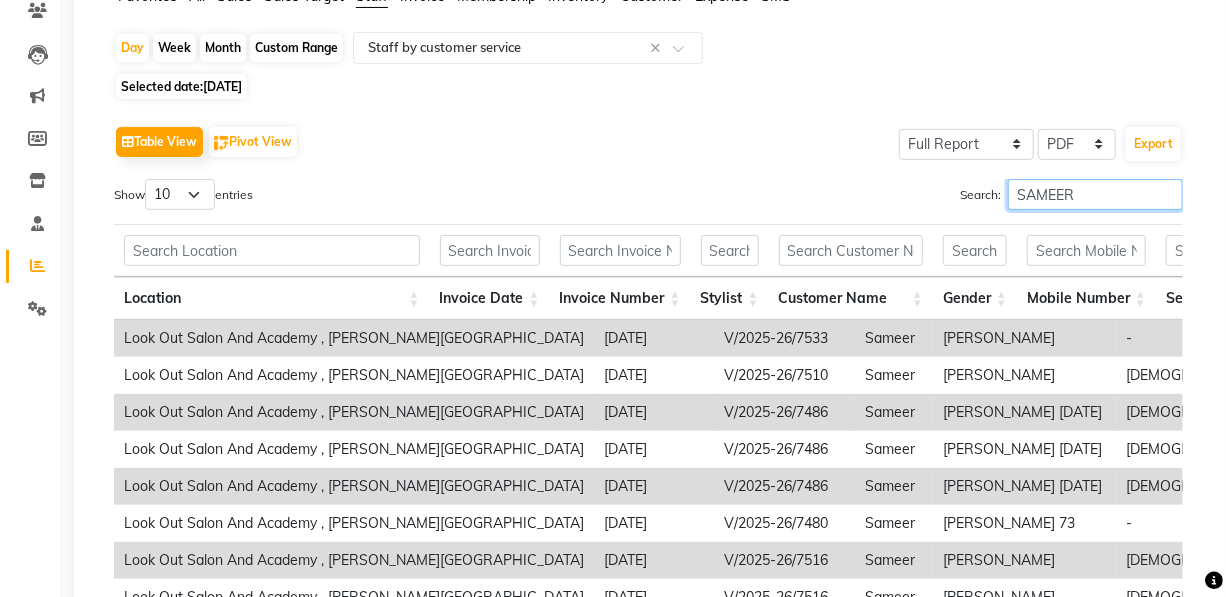 type on "SAMEER" 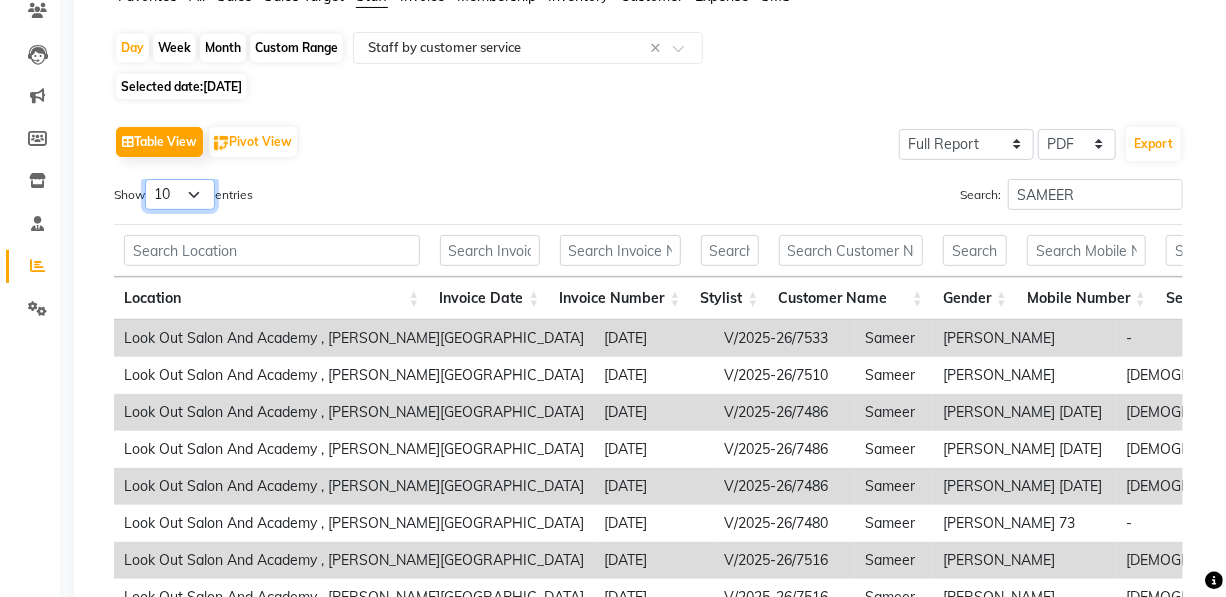 drag, startPoint x: 152, startPoint y: 193, endPoint x: 171, endPoint y: 207, distance: 23.600847 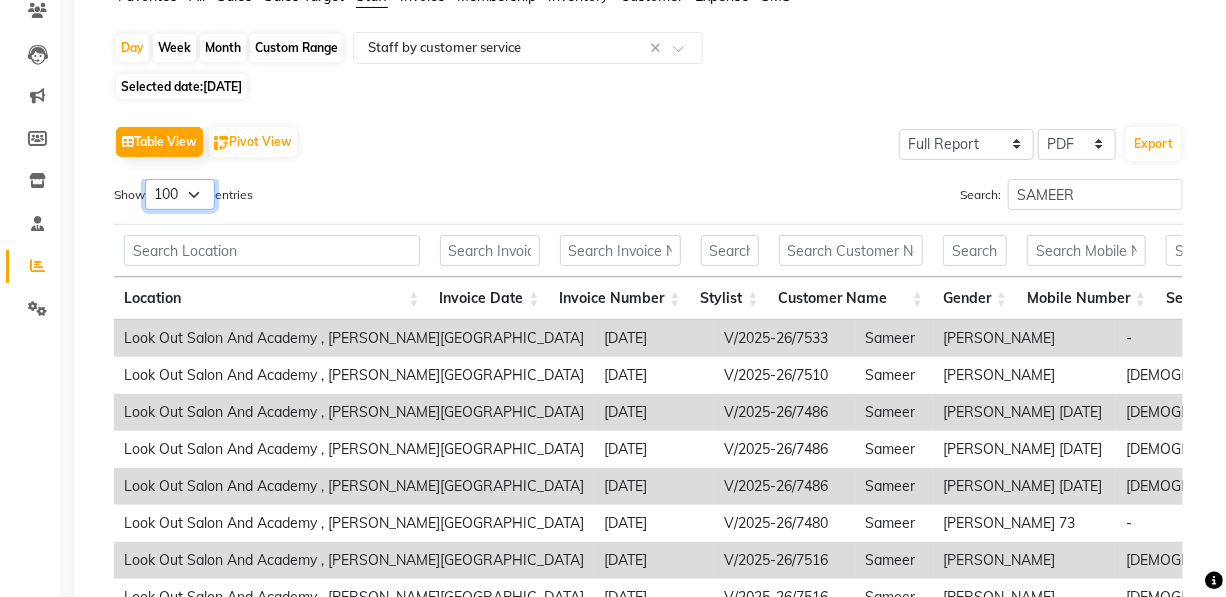click on "10 25 50 100" at bounding box center [180, 194] 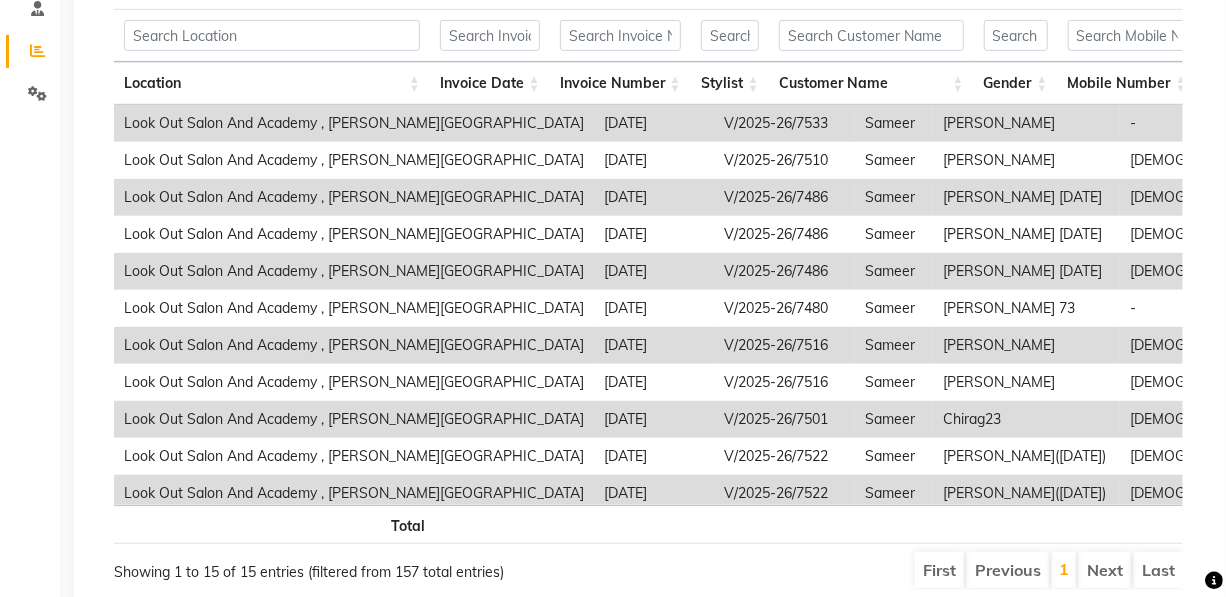 scroll, scrollTop: 464, scrollLeft: 0, axis: vertical 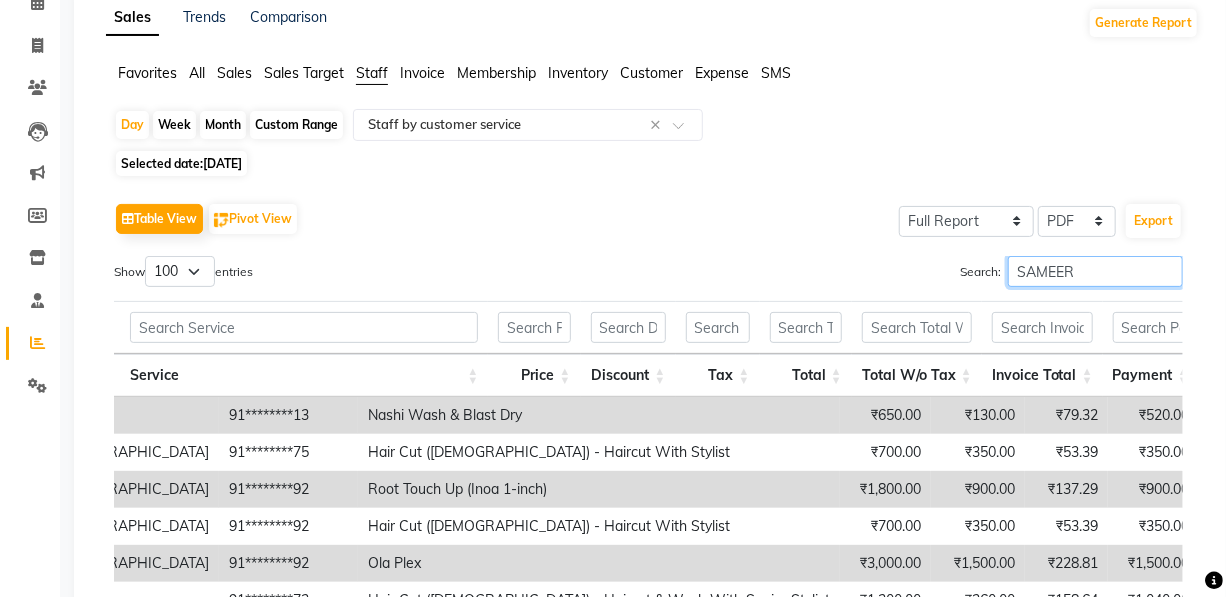drag, startPoint x: 1060, startPoint y: 277, endPoint x: 810, endPoint y: 300, distance: 251.05577 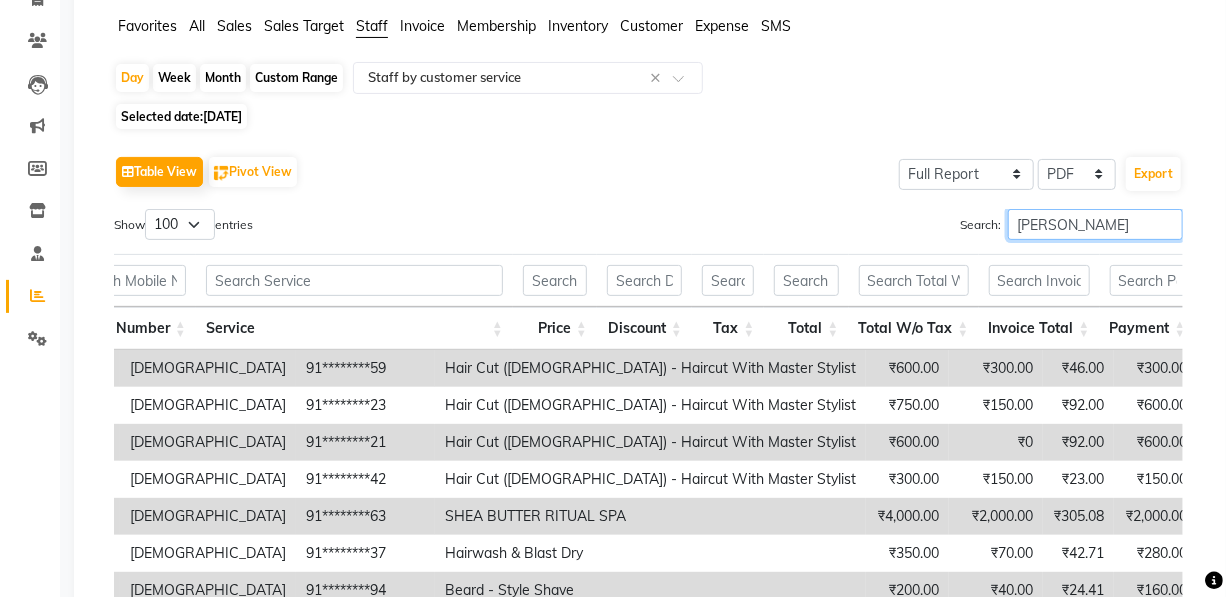 scroll, scrollTop: 0, scrollLeft: 0, axis: both 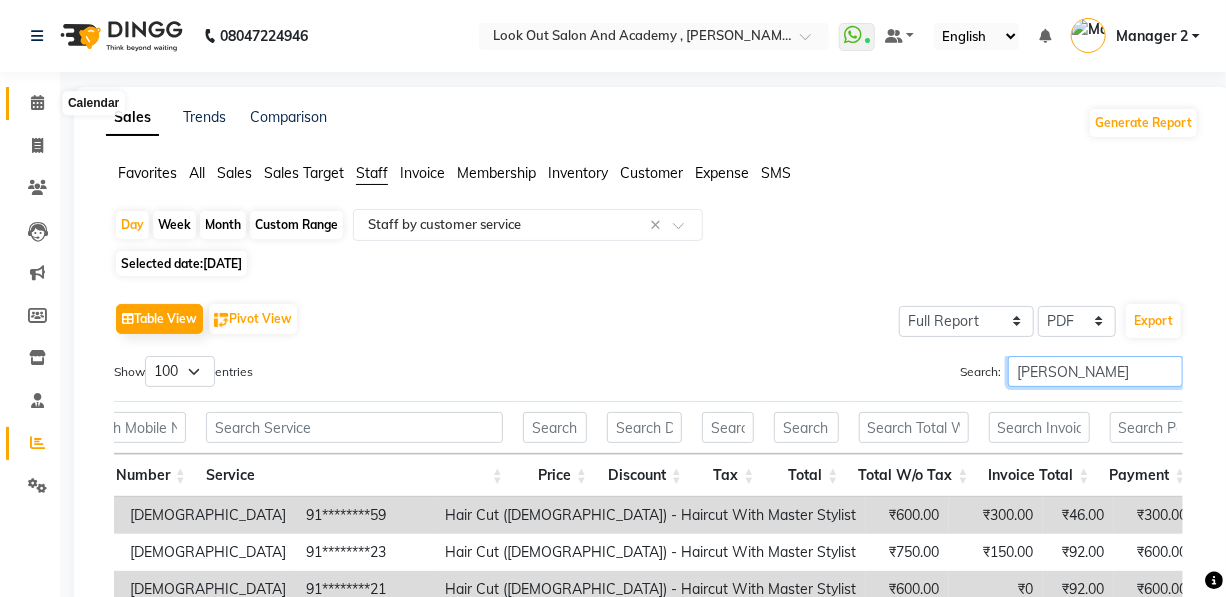 type on "[PERSON_NAME]" 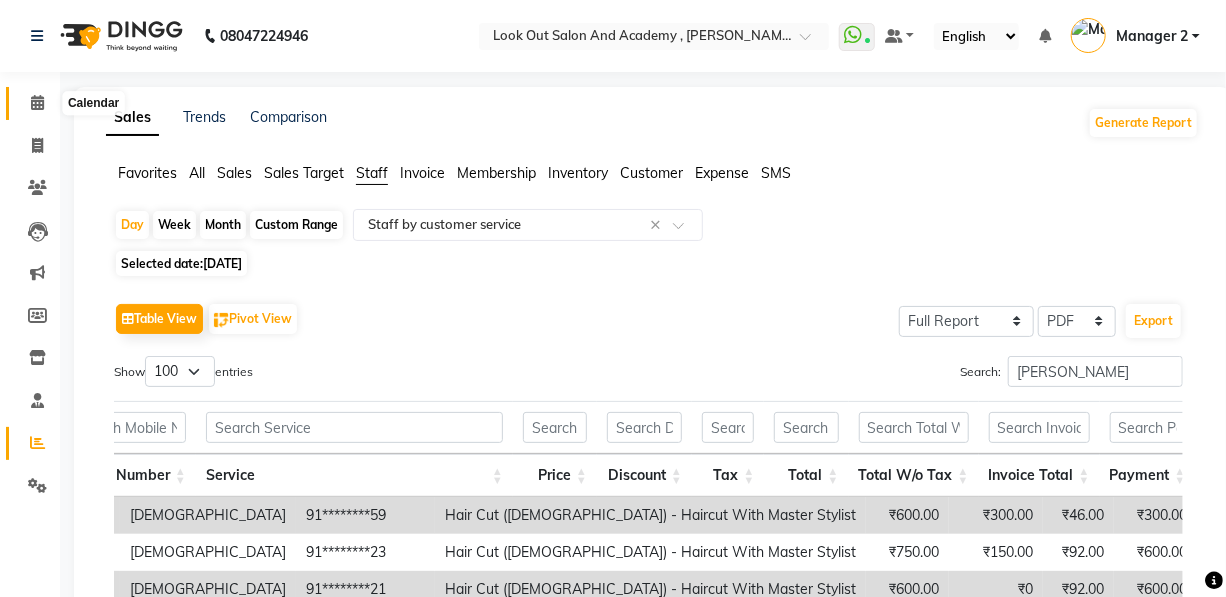 click 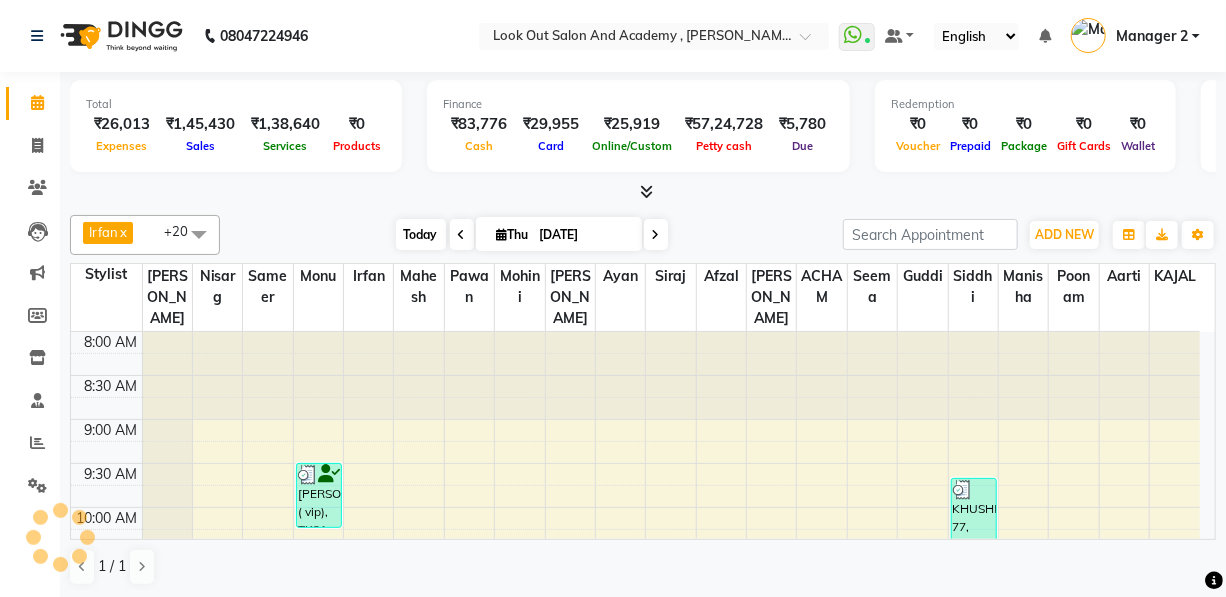 scroll, scrollTop: 0, scrollLeft: 0, axis: both 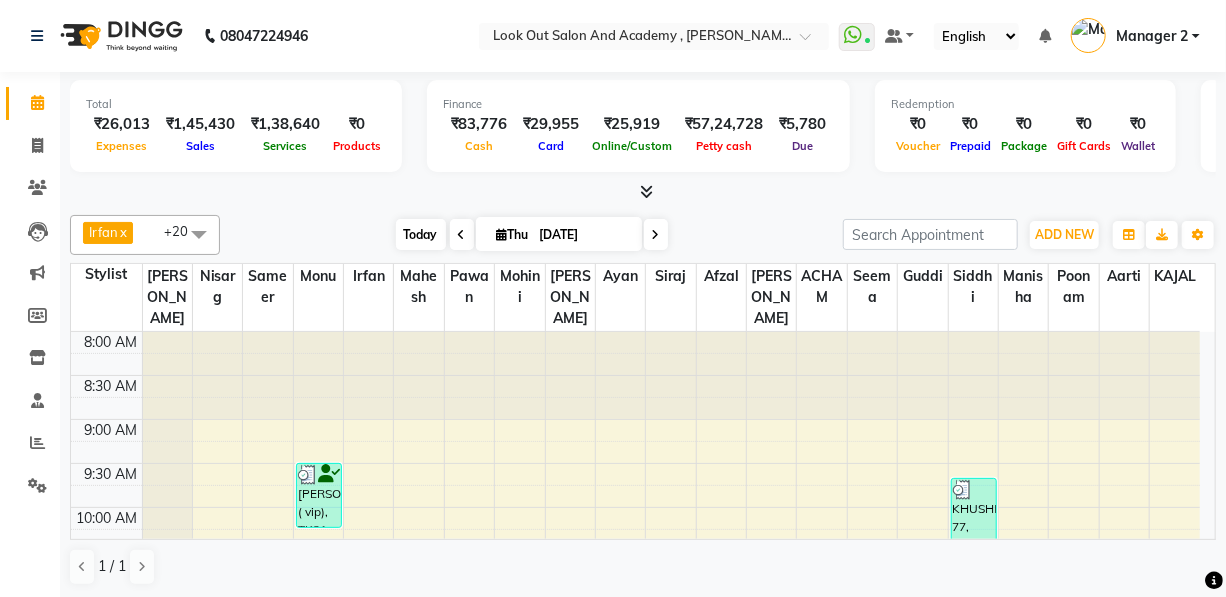 click on "Today" at bounding box center [421, 234] 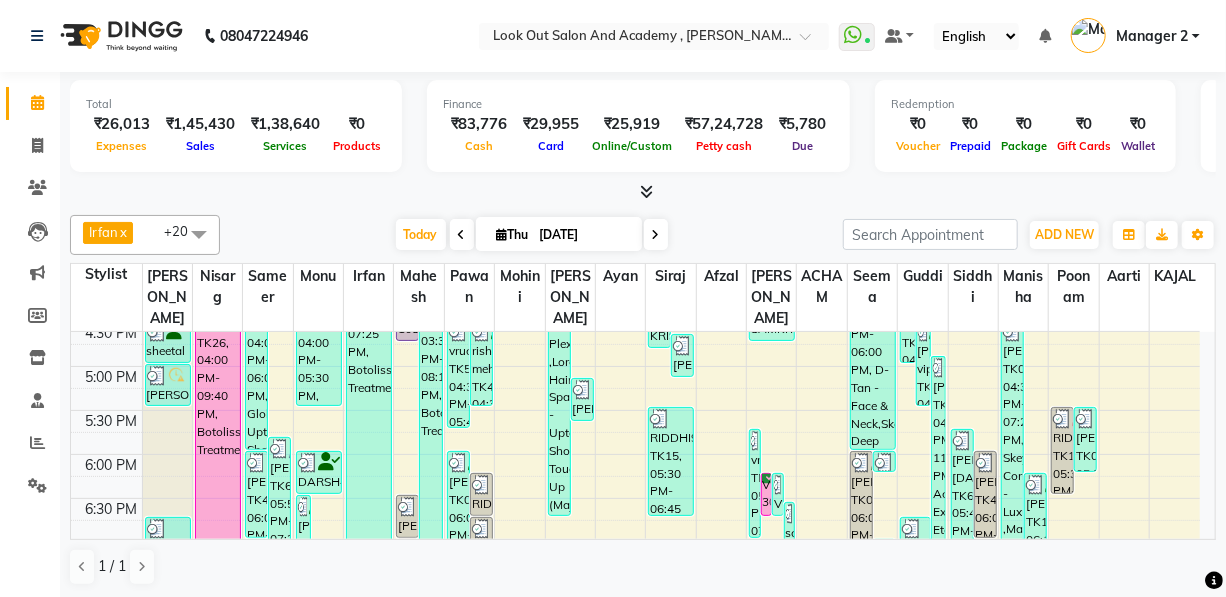 scroll, scrollTop: 764, scrollLeft: 0, axis: vertical 